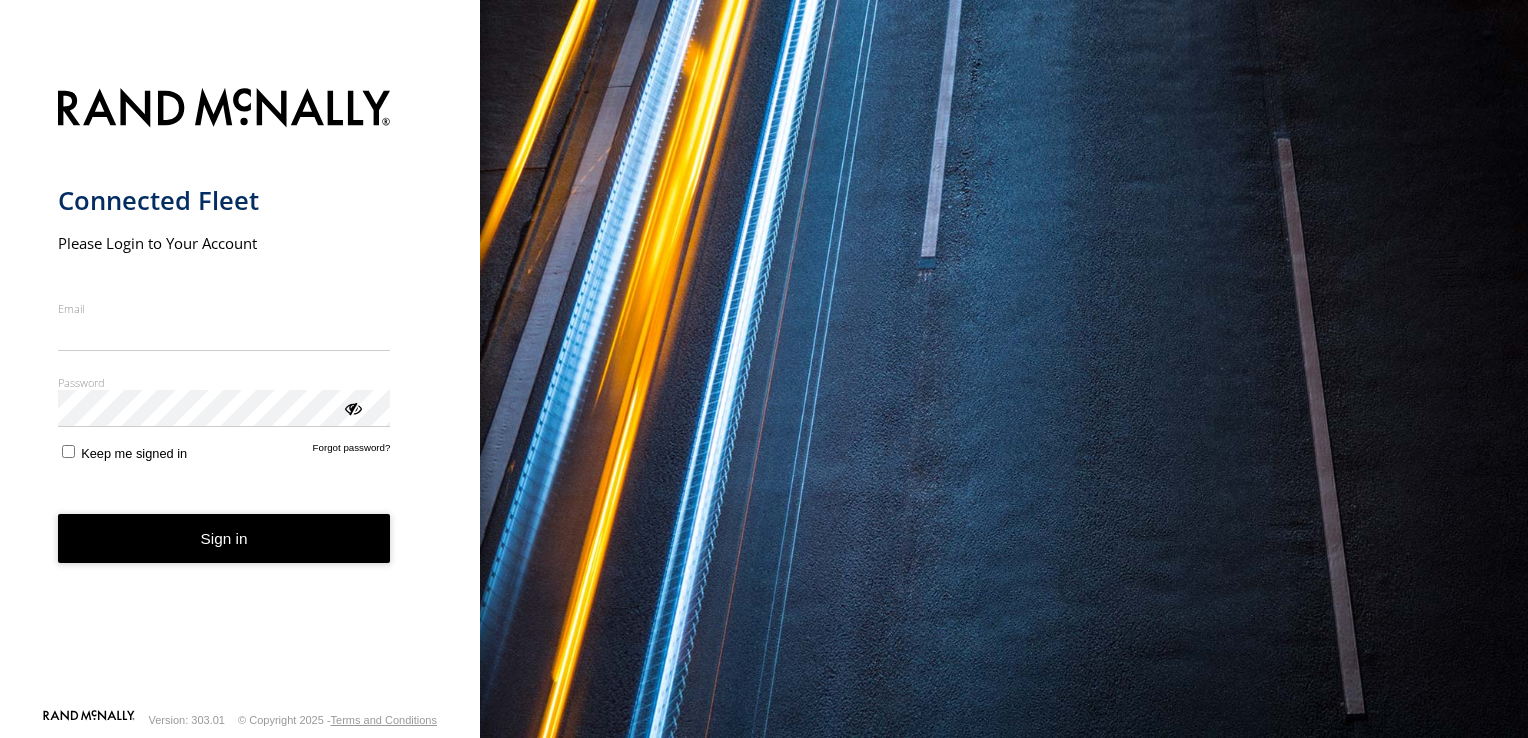 scroll, scrollTop: 0, scrollLeft: 0, axis: both 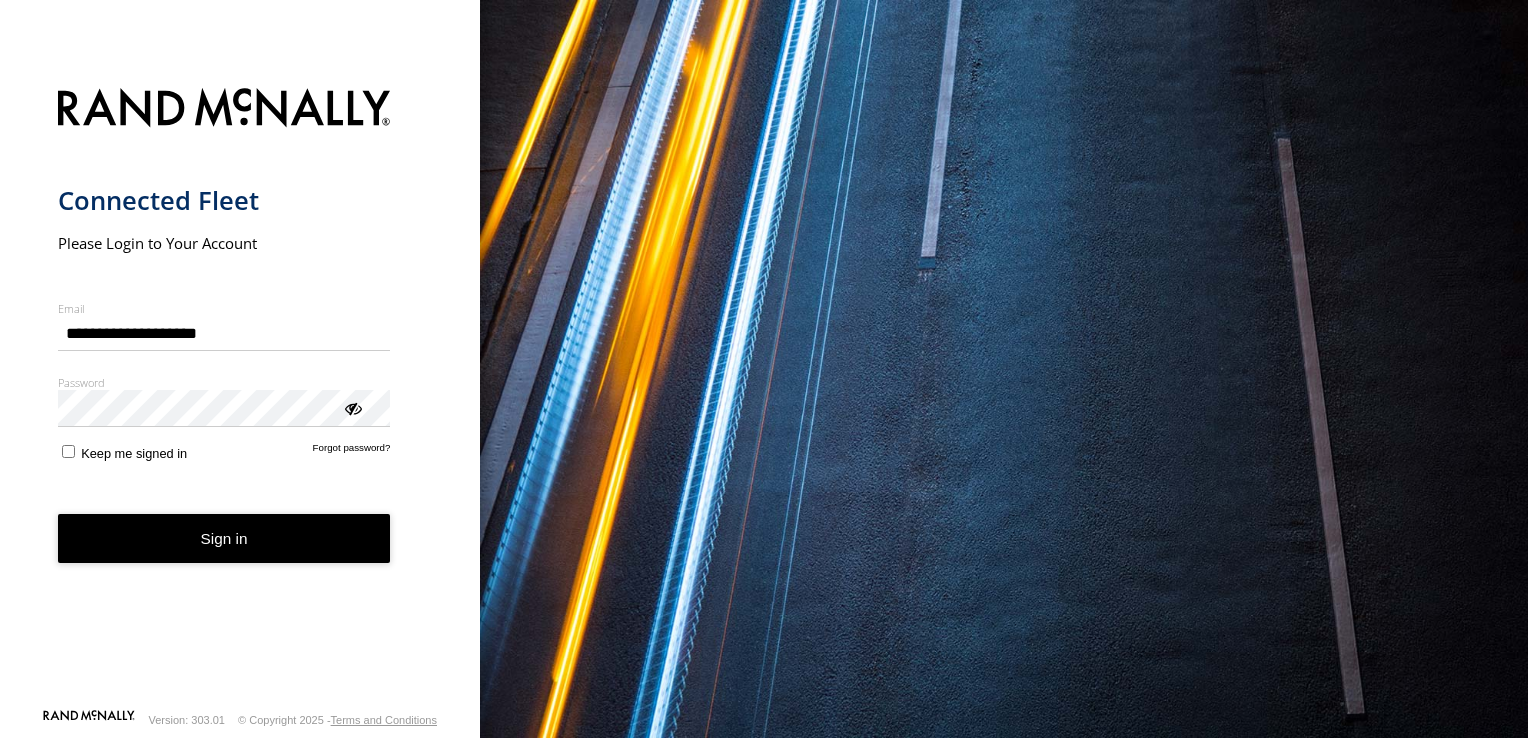 click on "Sign in" at bounding box center [224, 538] 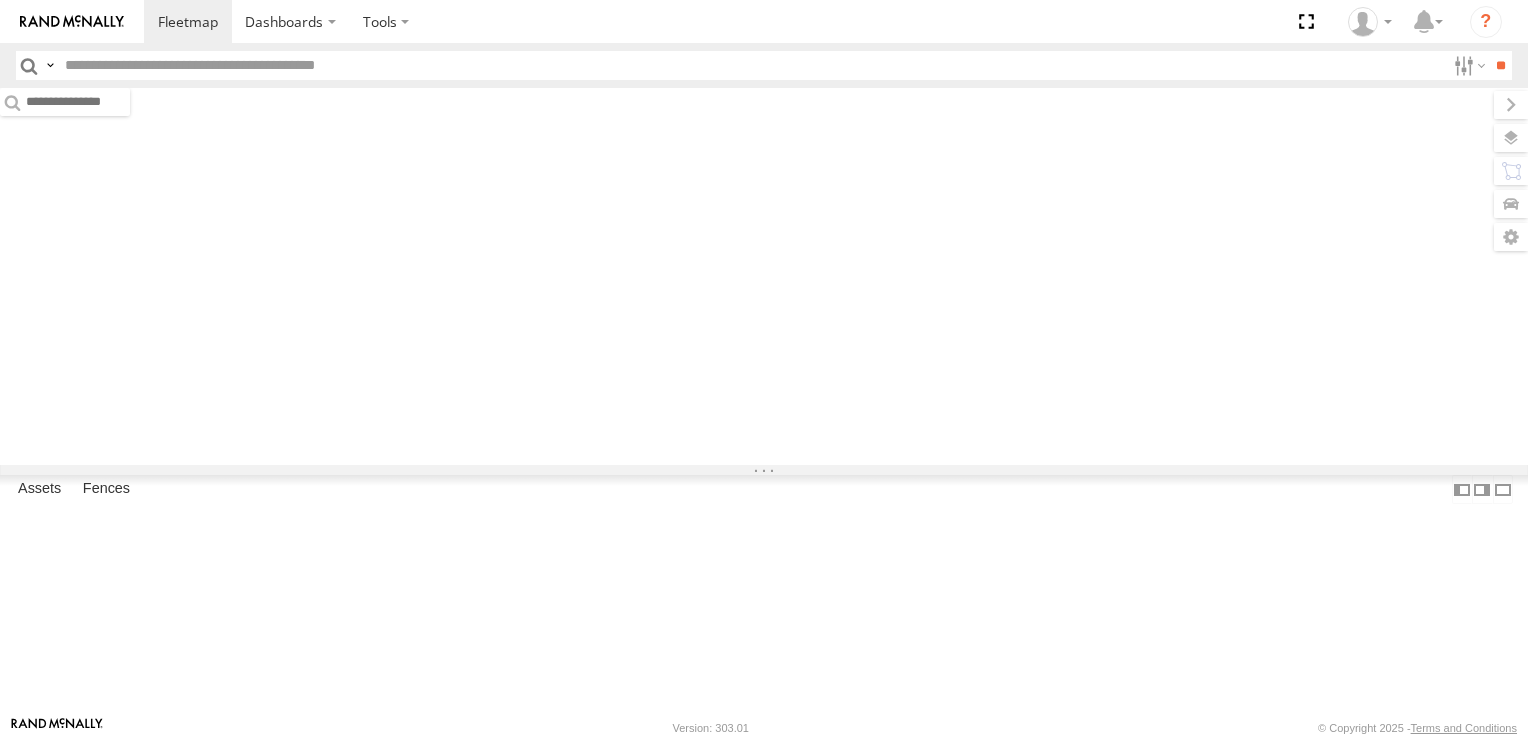 scroll, scrollTop: 0, scrollLeft: 0, axis: both 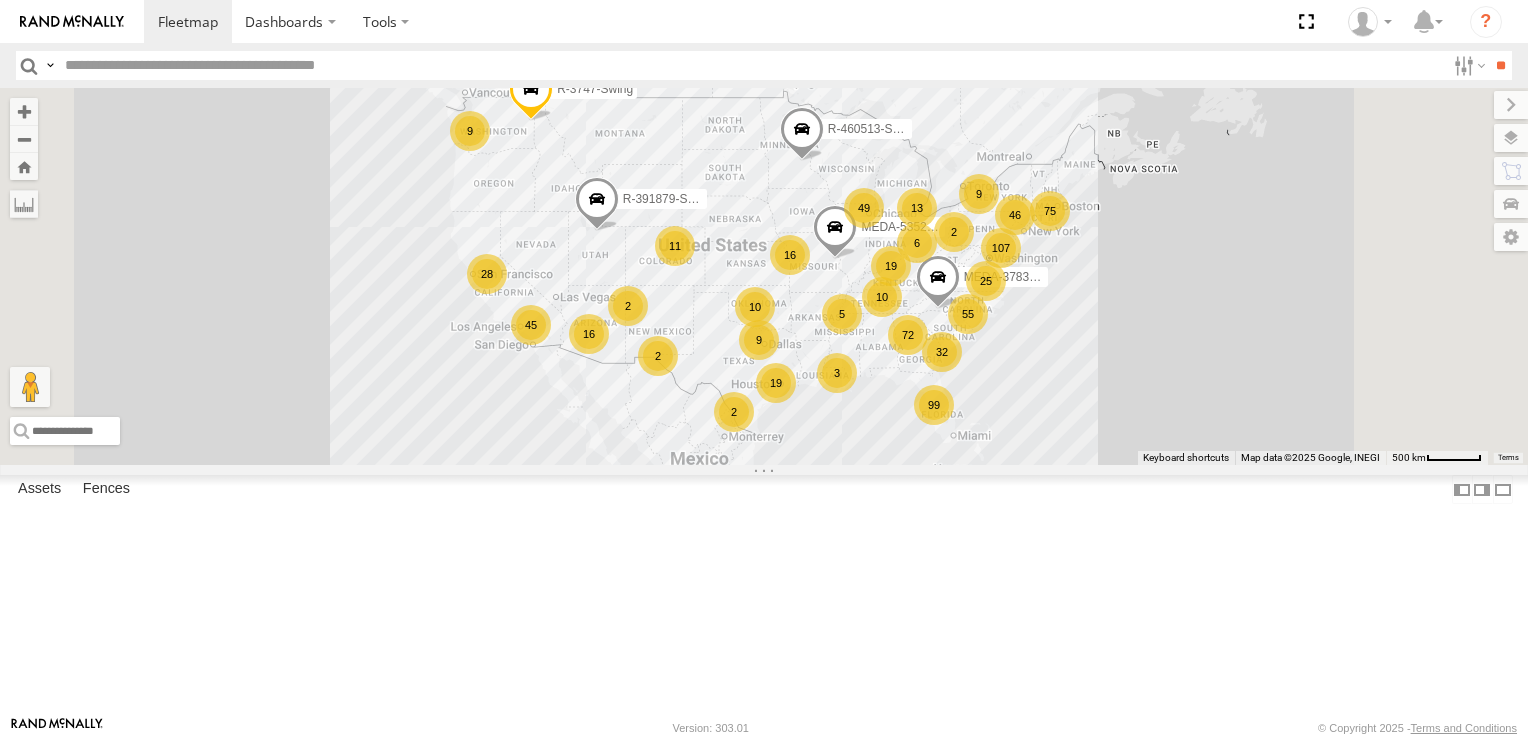 click at bounding box center (751, 65) 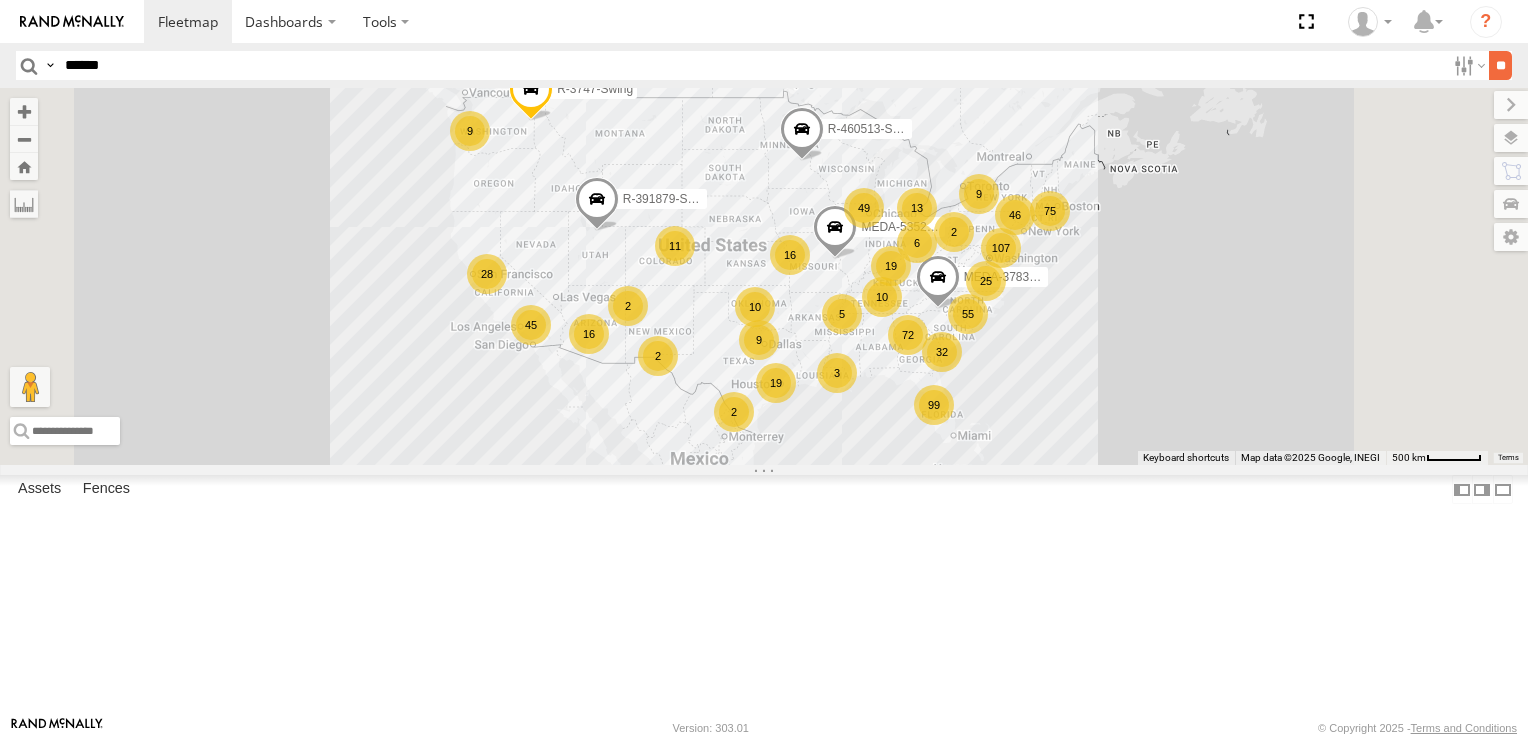 type on "******" 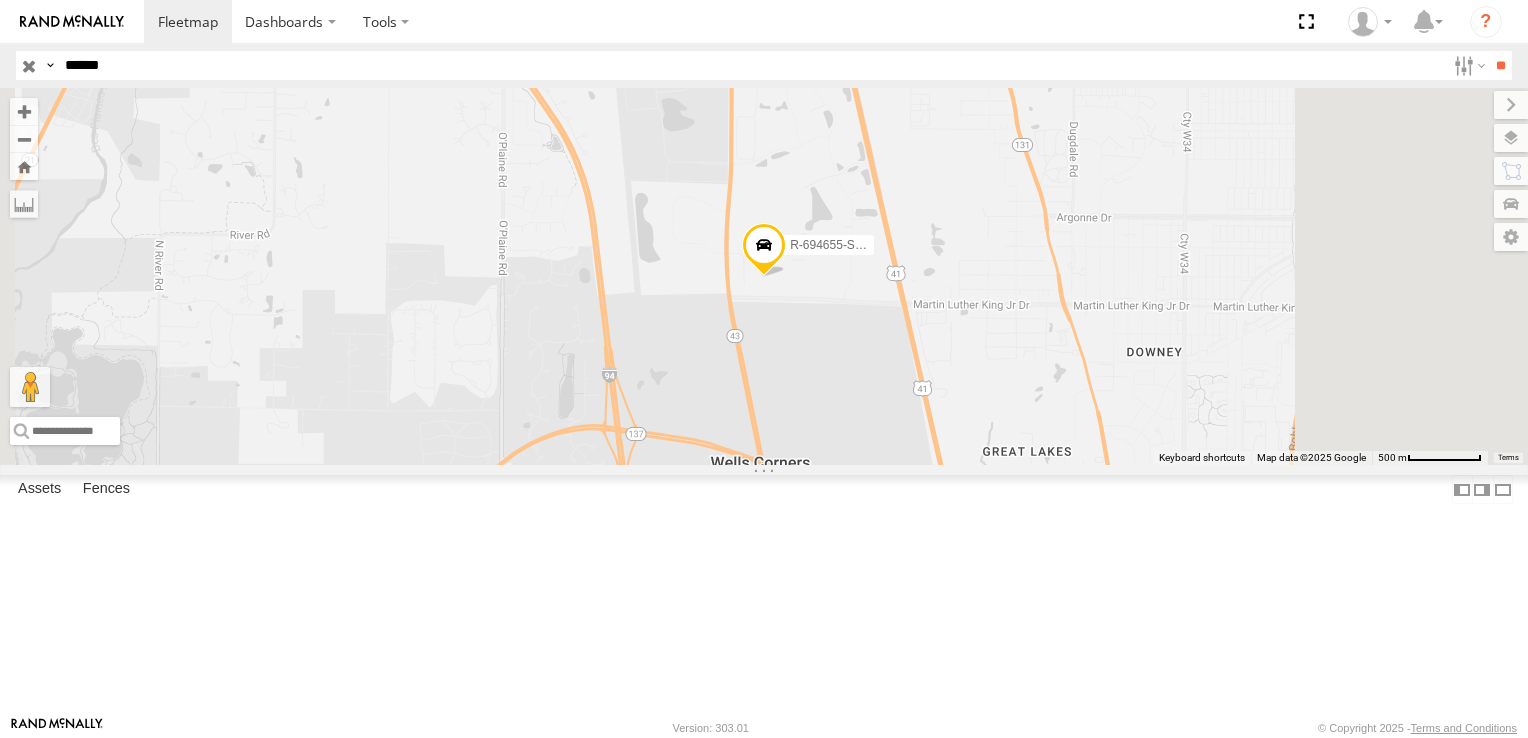 click on "R-694655-Swing
C-54" at bounding box center [0, 0] 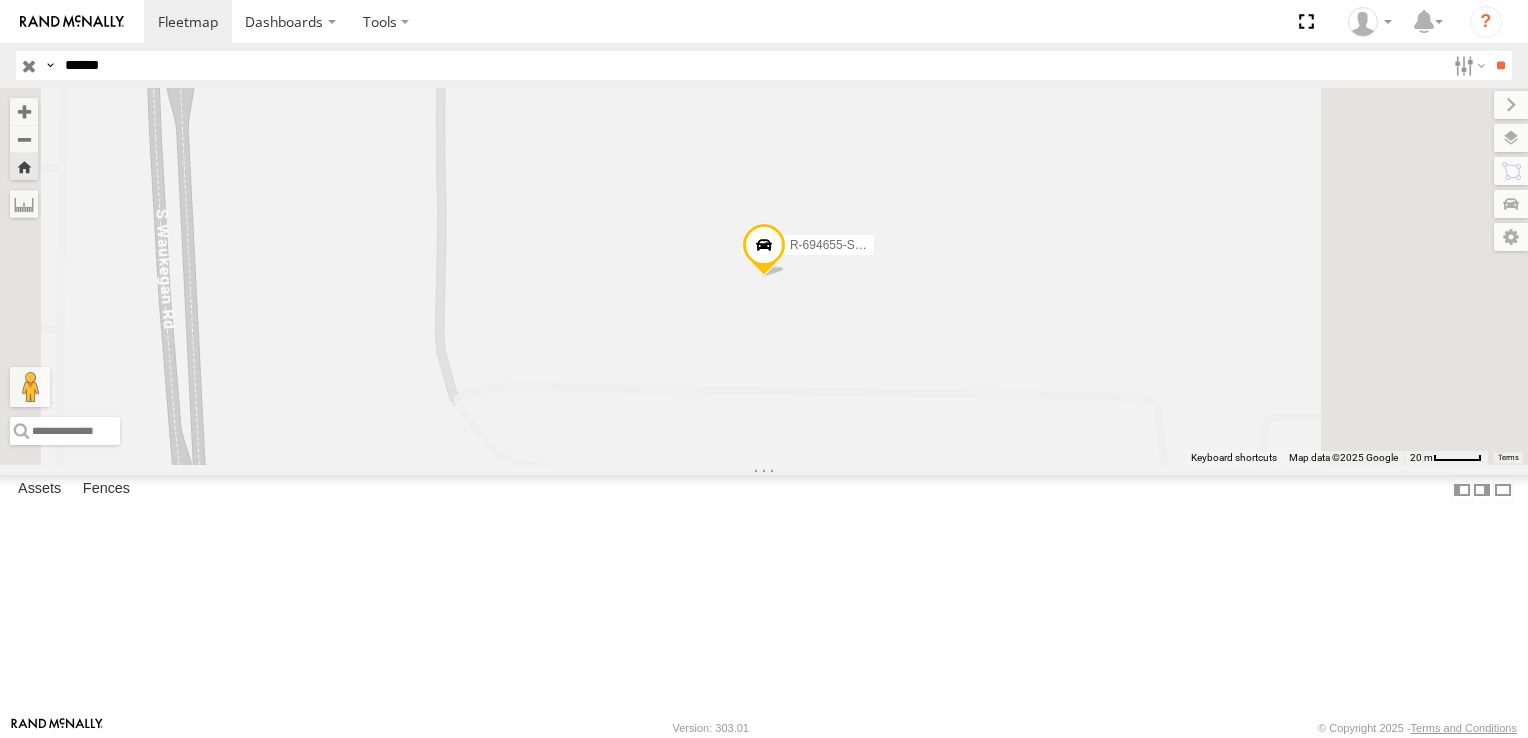 click on "R-694655-Swing" at bounding box center (0, 0) 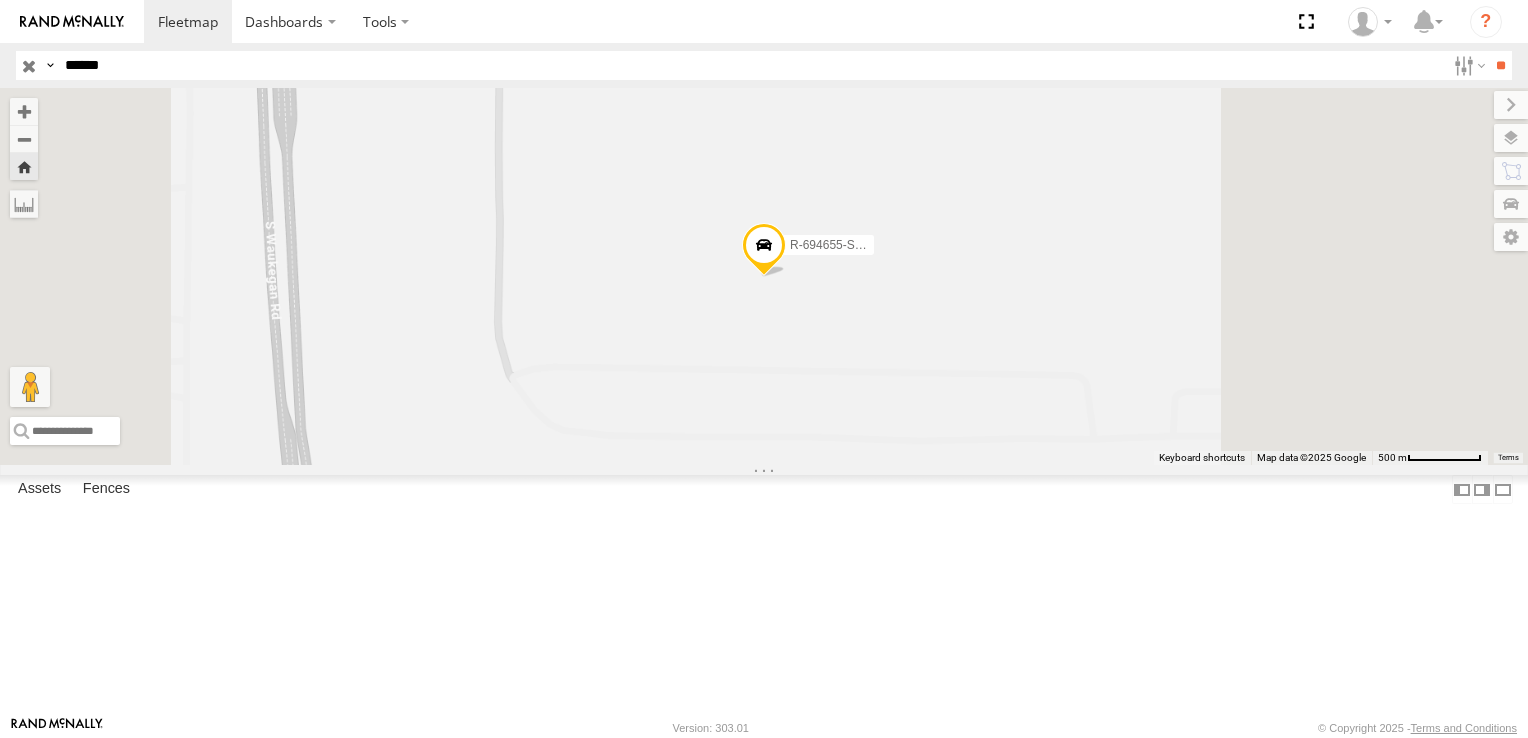 click on "R-694655-Swing" at bounding box center (0, 0) 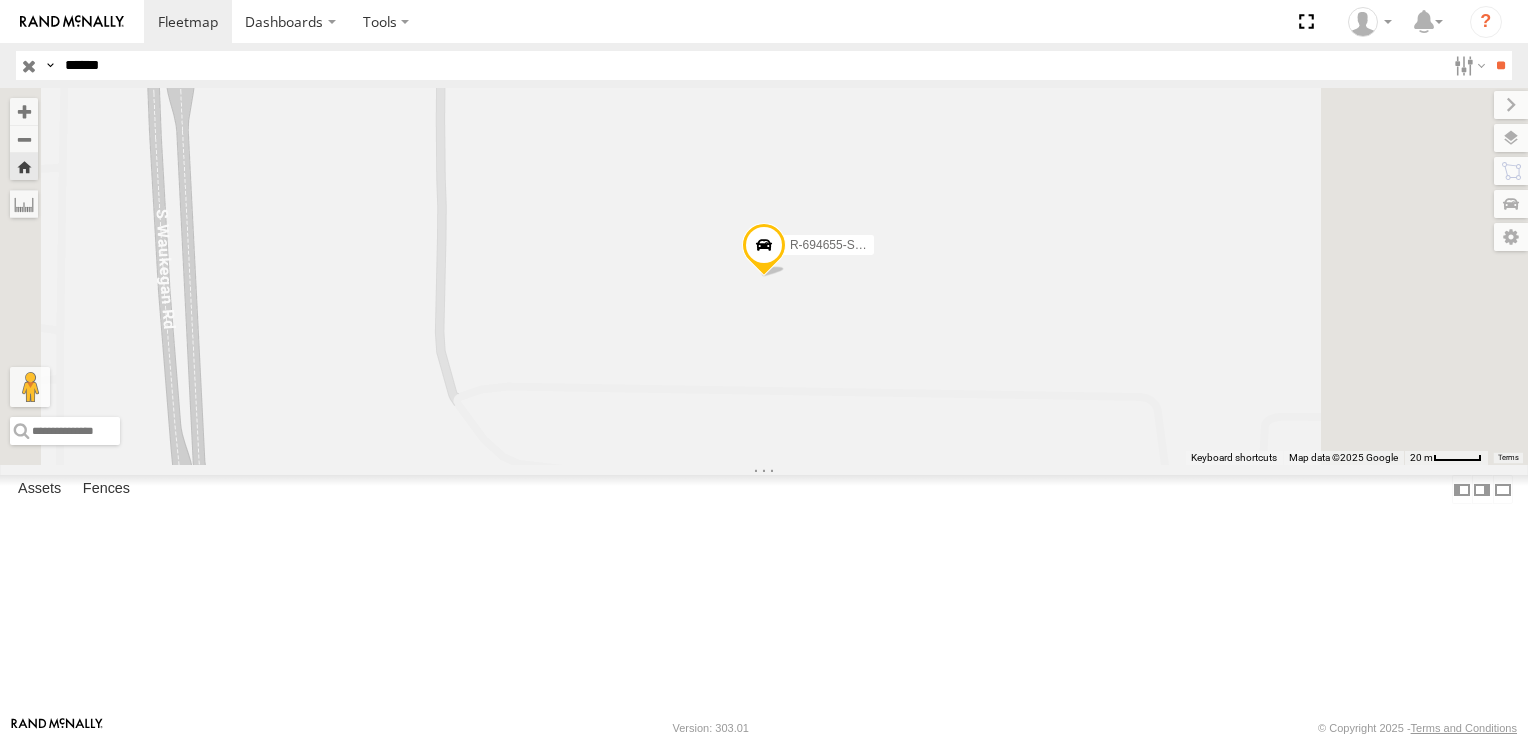 click on "C-54" at bounding box center (0, 0) 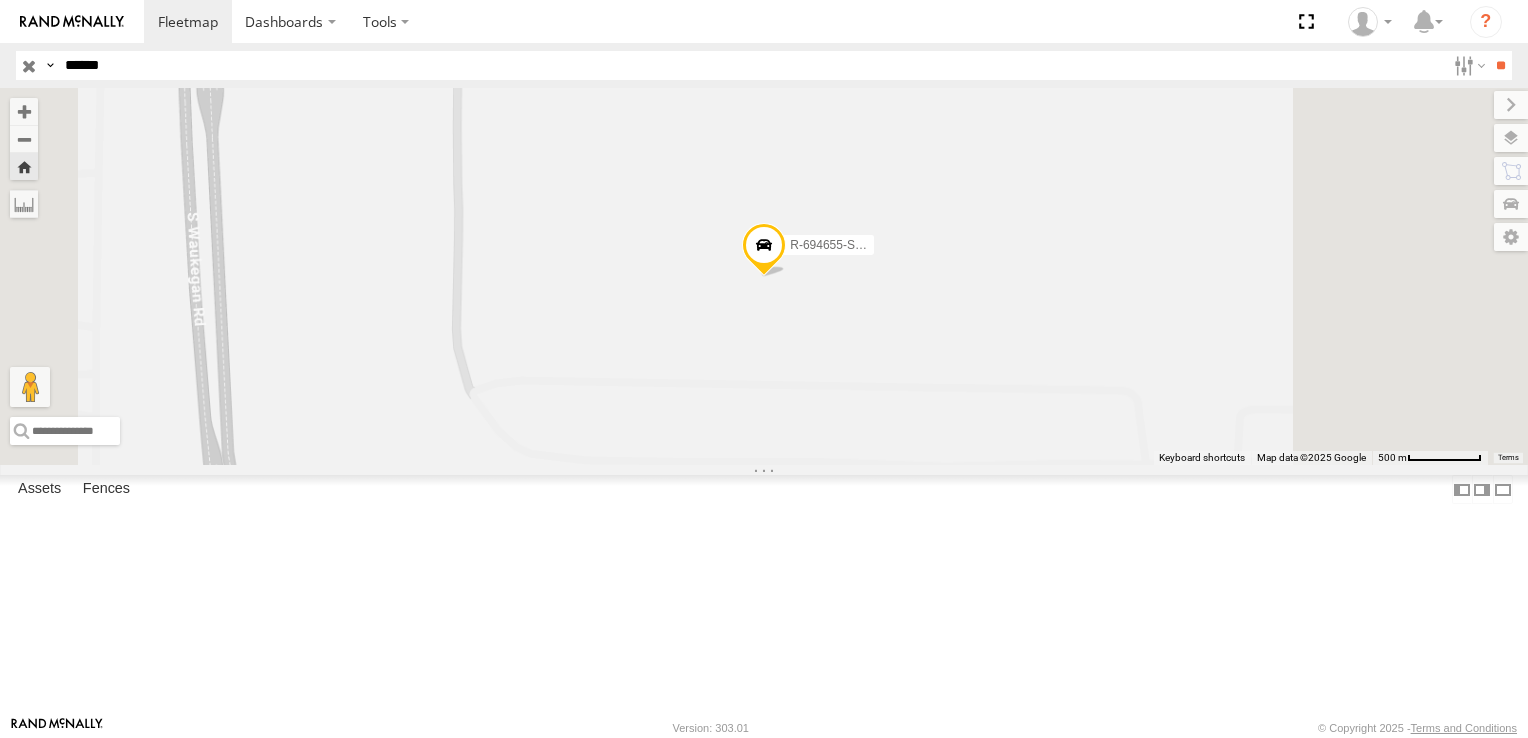 click on "C-54" at bounding box center [0, 0] 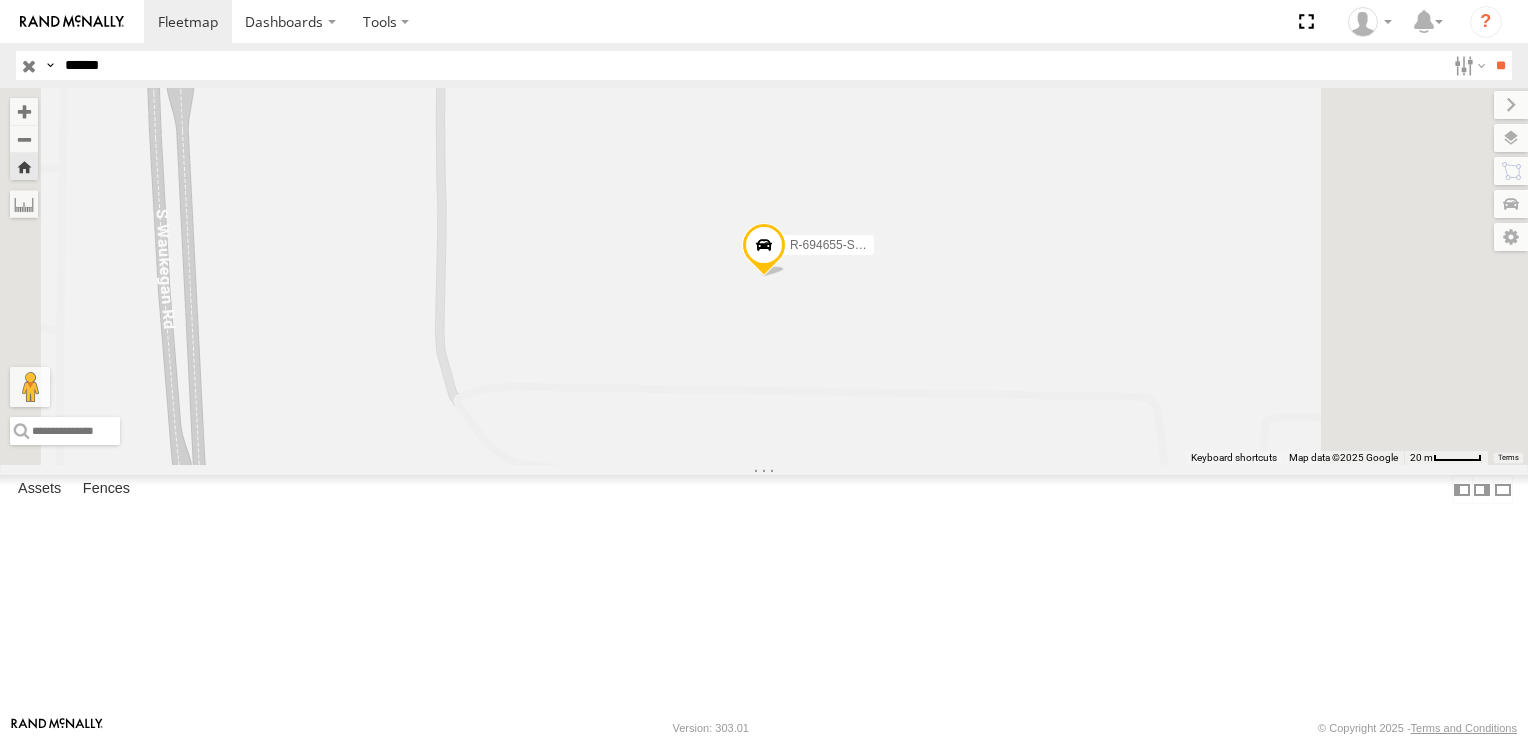 click on "C-54" at bounding box center (0, 0) 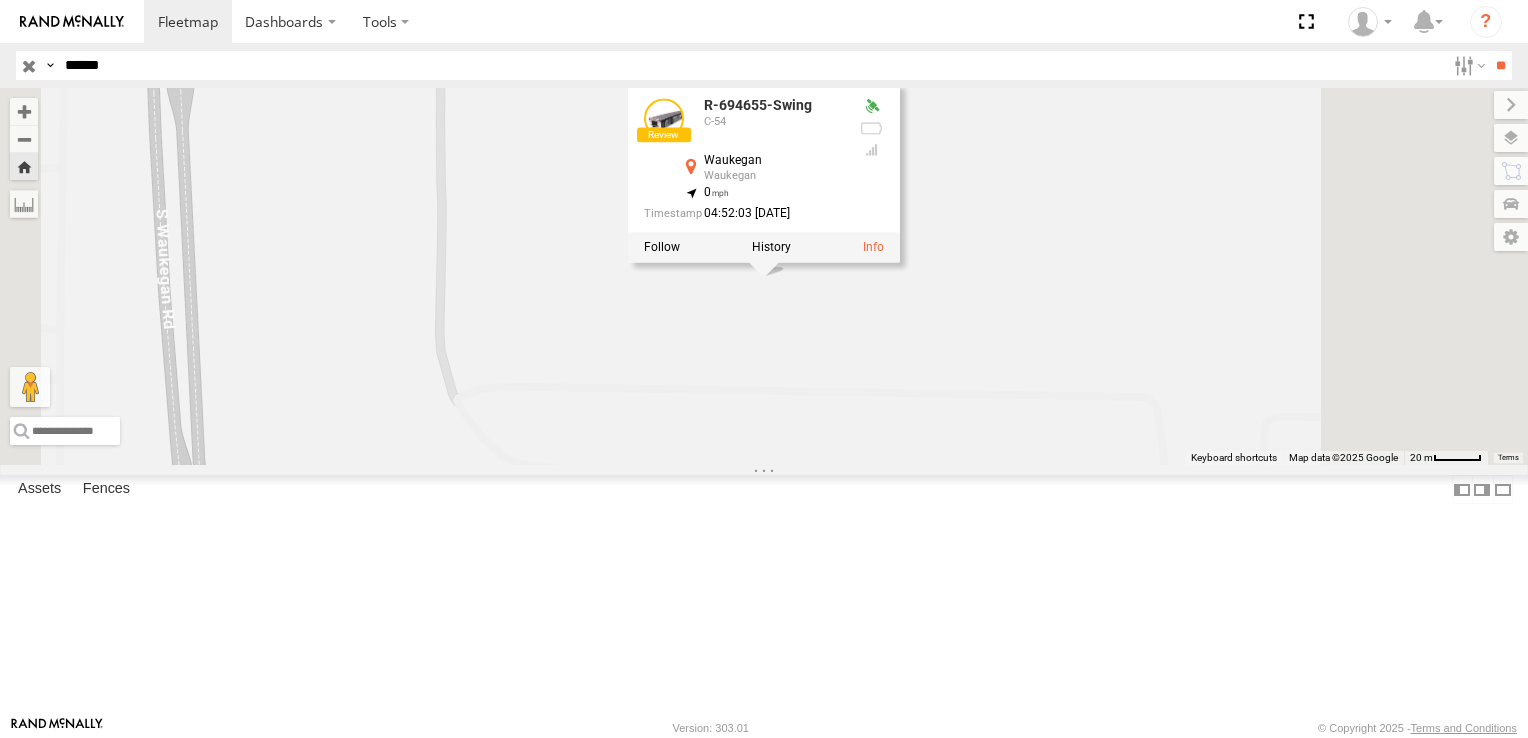 click at bounding box center (764, 247) 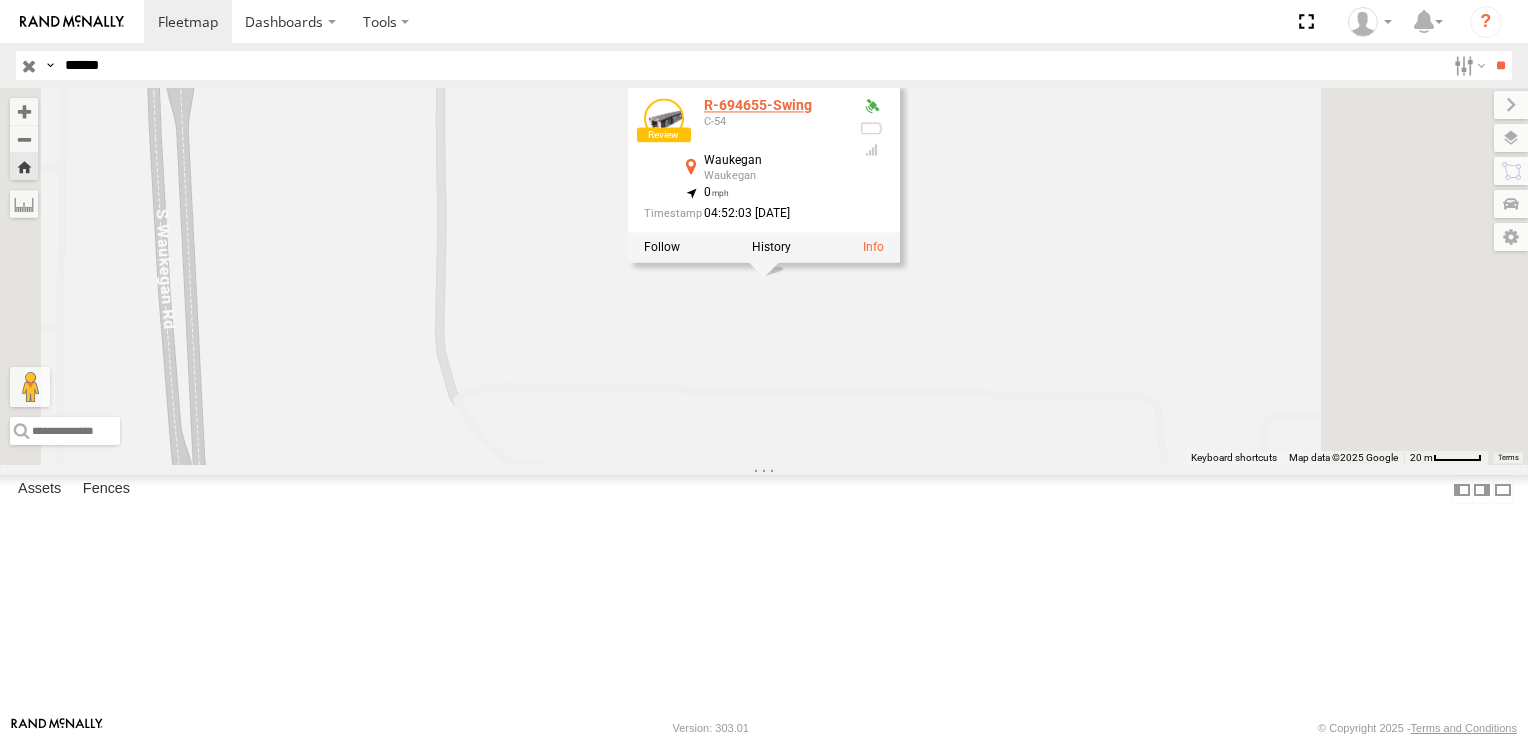 click on "R-694655-Swing" at bounding box center (774, 105) 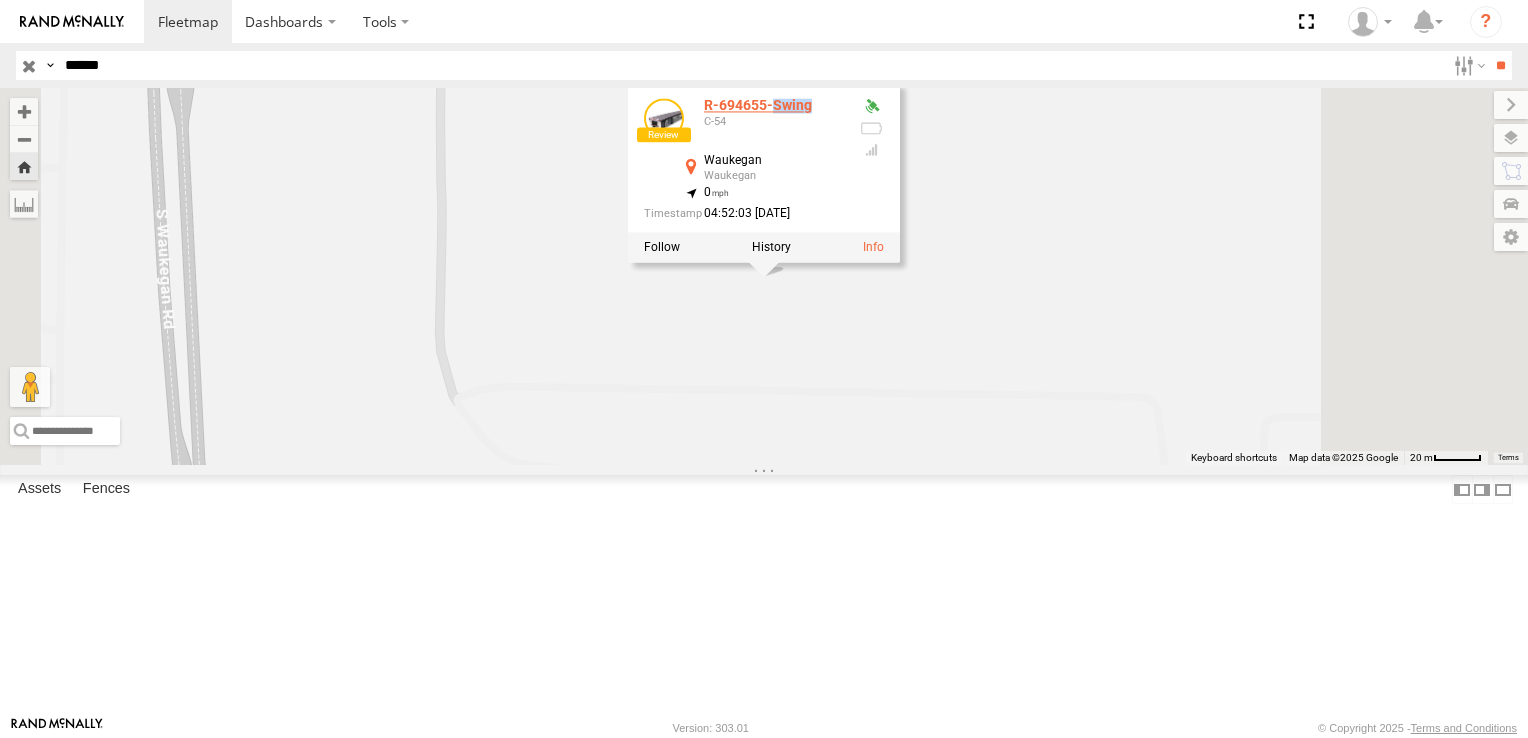 click on "R-694655-Swing" at bounding box center [774, 105] 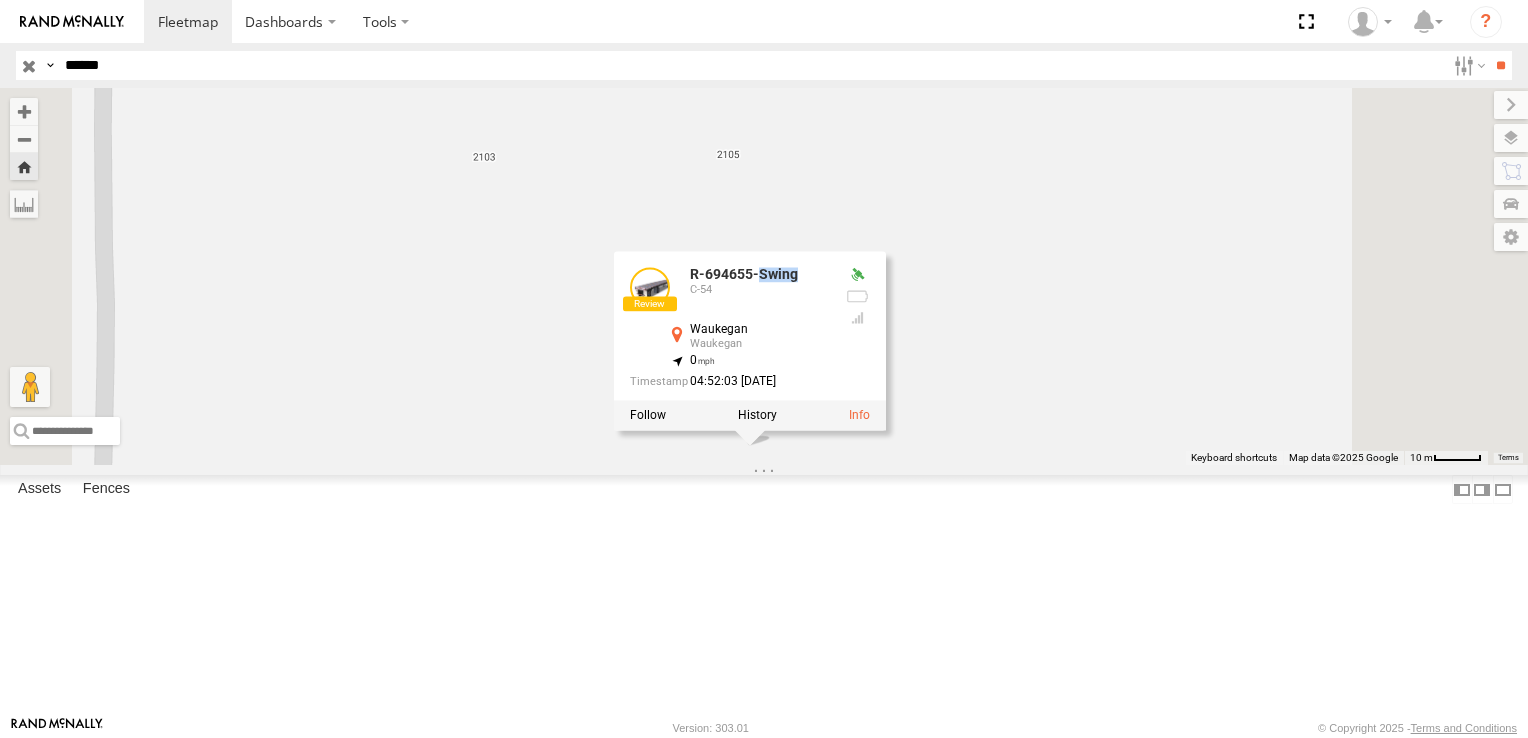 drag, startPoint x: 1028, startPoint y: 234, endPoint x: 1045, endPoint y: 297, distance: 65.25335 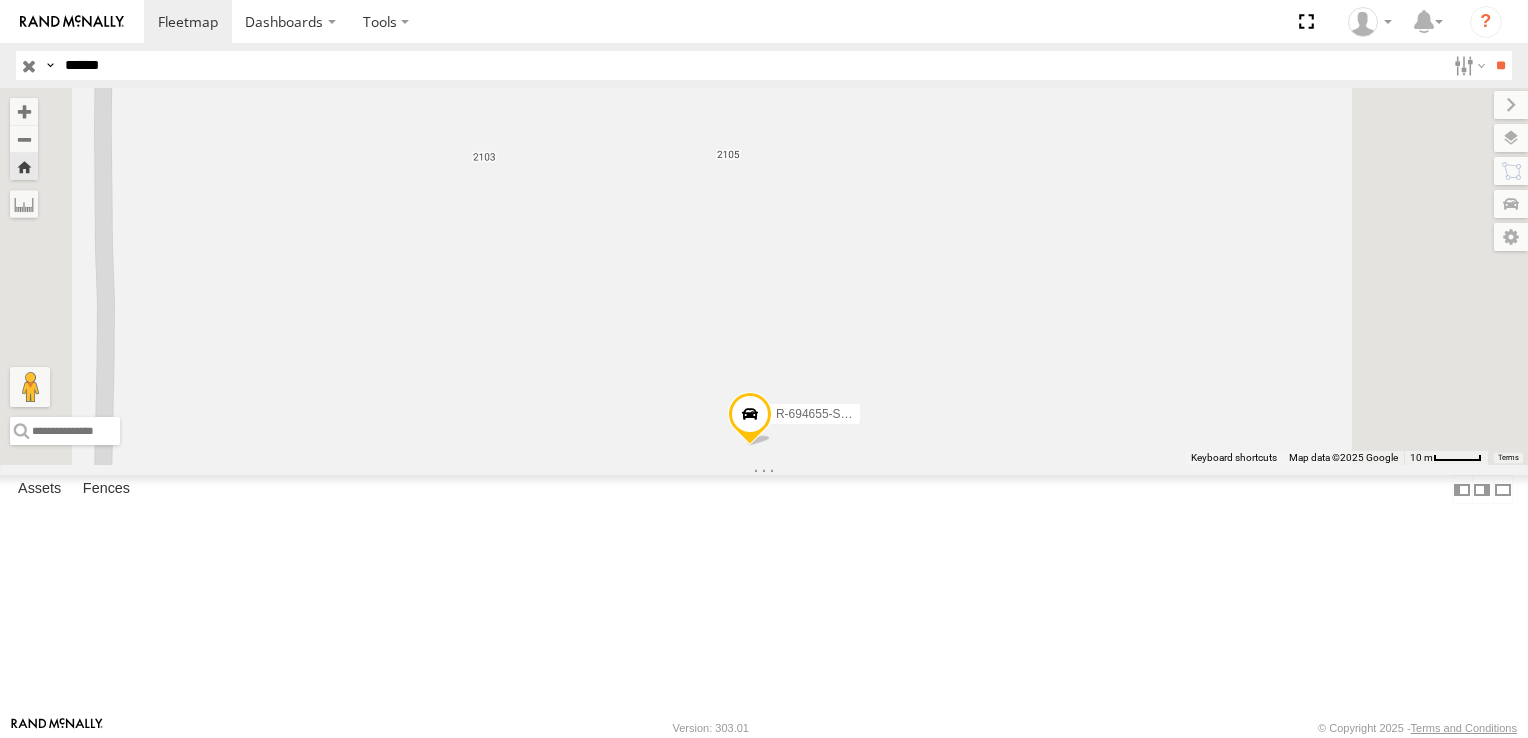 click at bounding box center [750, 418] 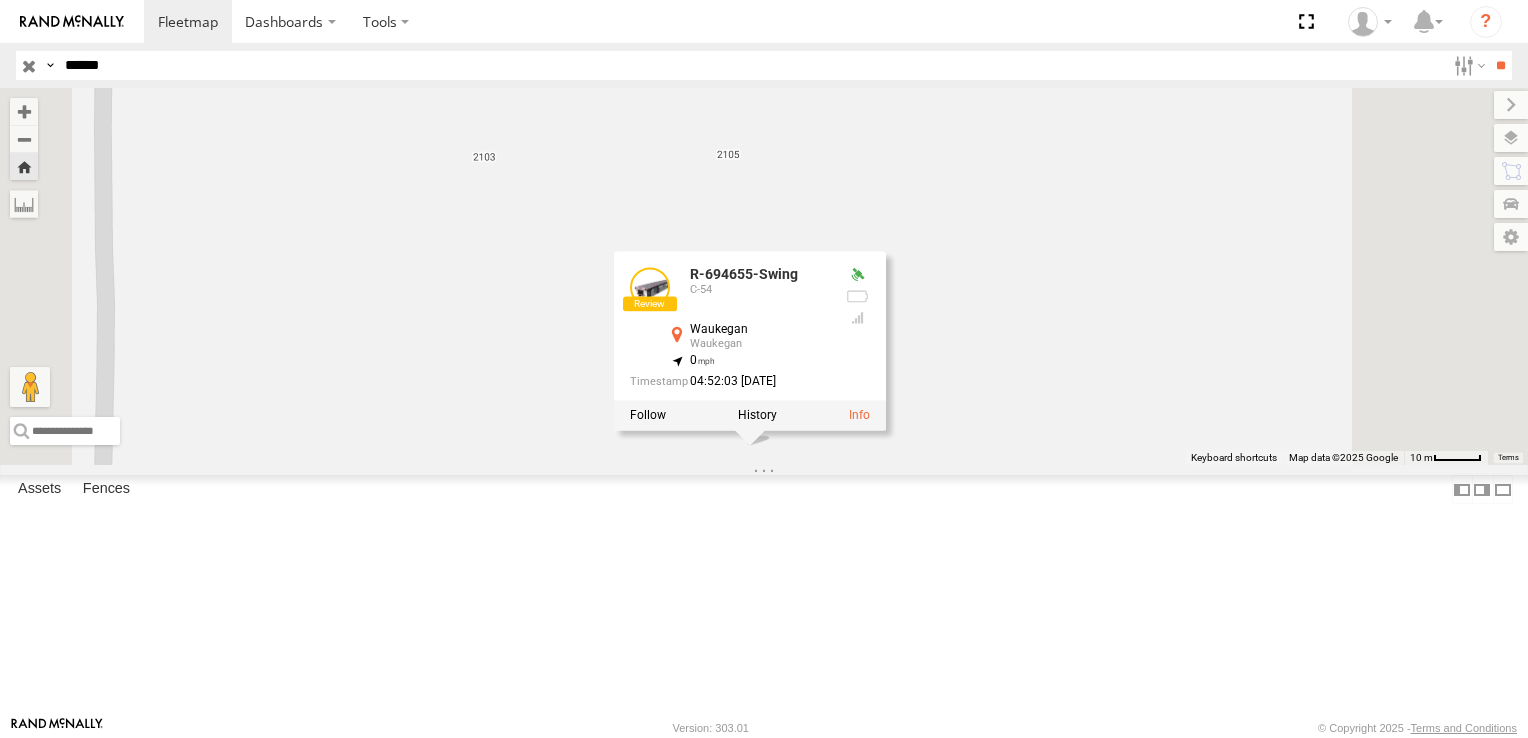click on "R-694655-Swing C-54 Waukegan Waukegan 42.32127 ,  -87.89224 0 04:52:03 07/14/2025" at bounding box center [730, 332] 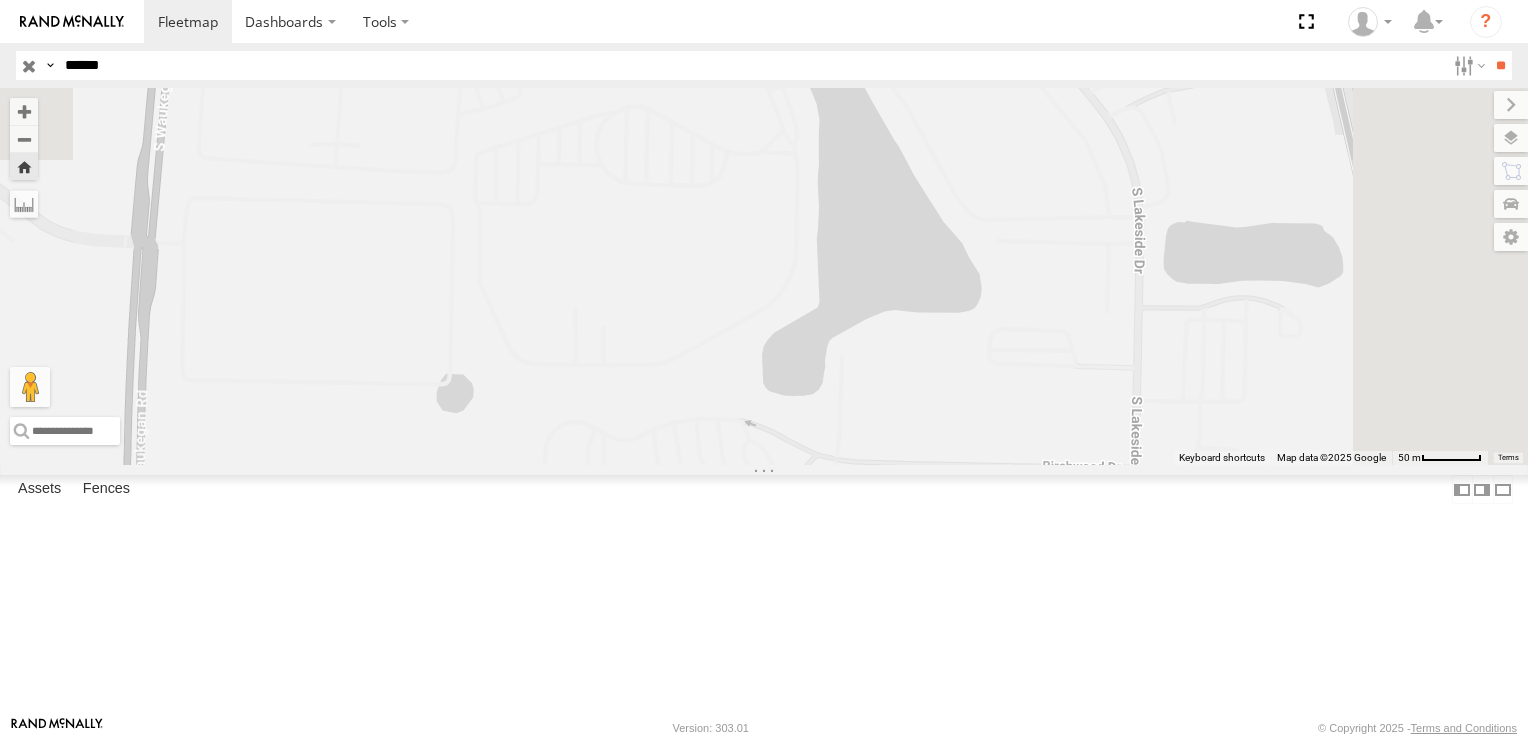 drag, startPoint x: 986, startPoint y: 458, endPoint x: 468, endPoint y: 762, distance: 600.61633 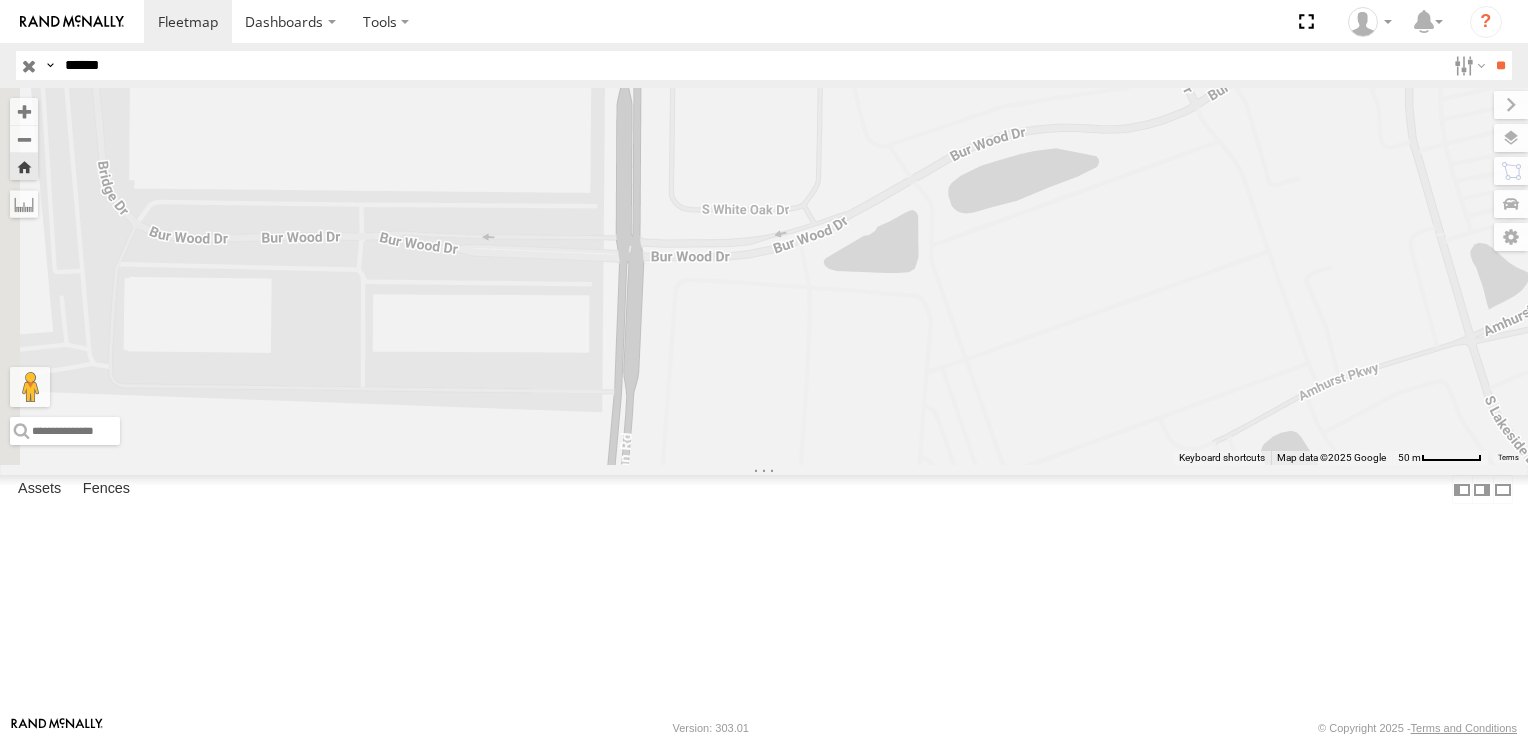 drag, startPoint x: 712, startPoint y: 313, endPoint x: 1170, endPoint y: 781, distance: 654.81903 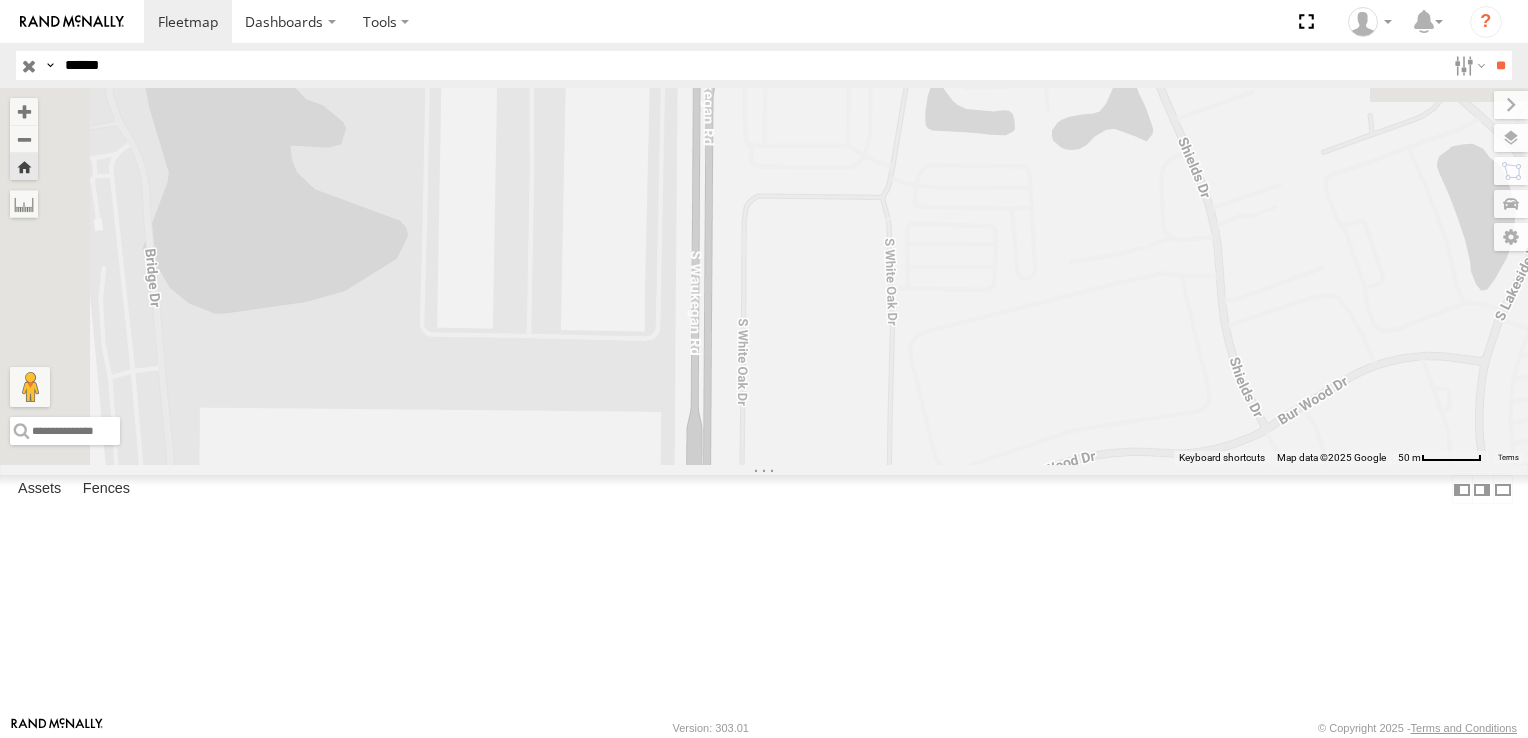 drag, startPoint x: 1130, startPoint y: 454, endPoint x: 1192, endPoint y: 789, distance: 340.689 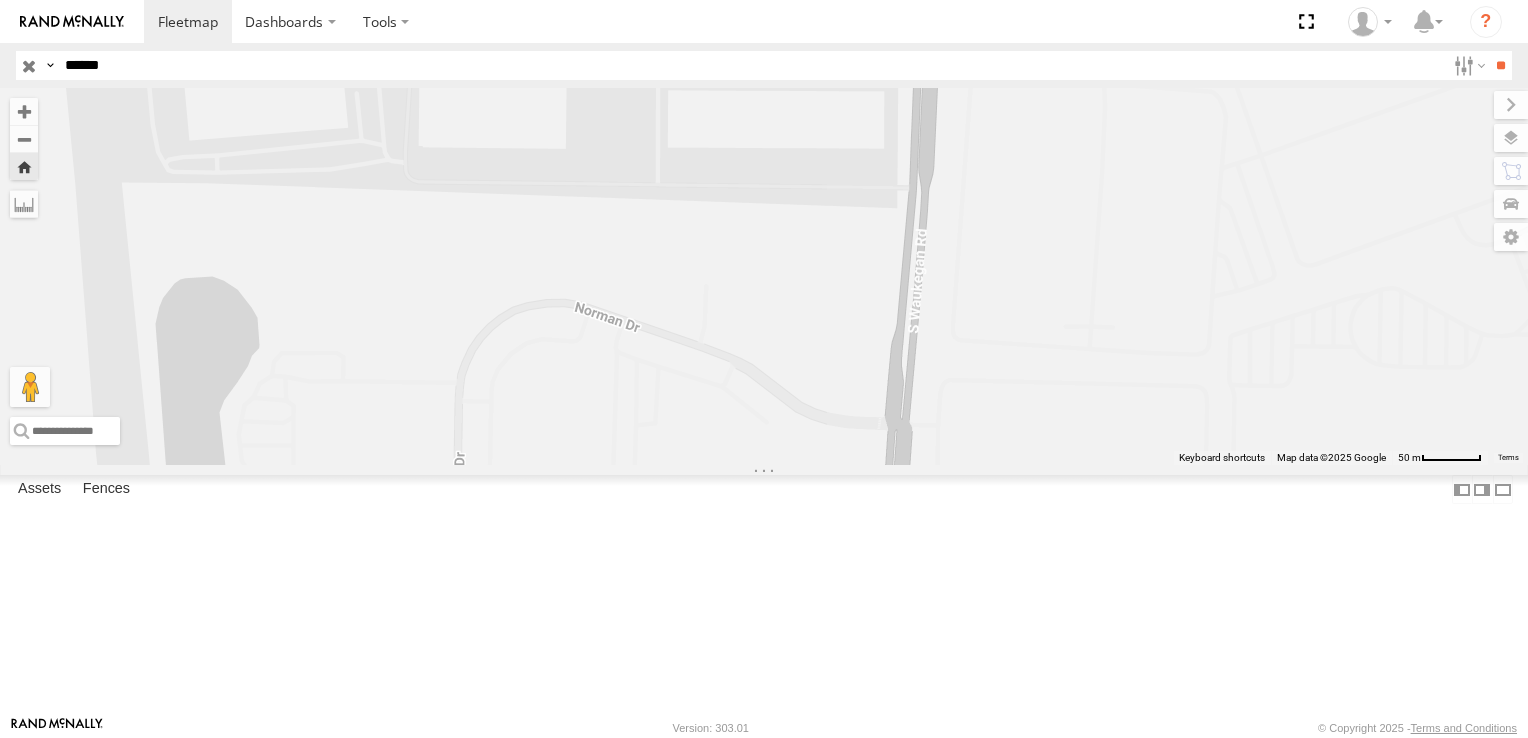 drag, startPoint x: 739, startPoint y: 454, endPoint x: 969, endPoint y: -74, distance: 575.9201 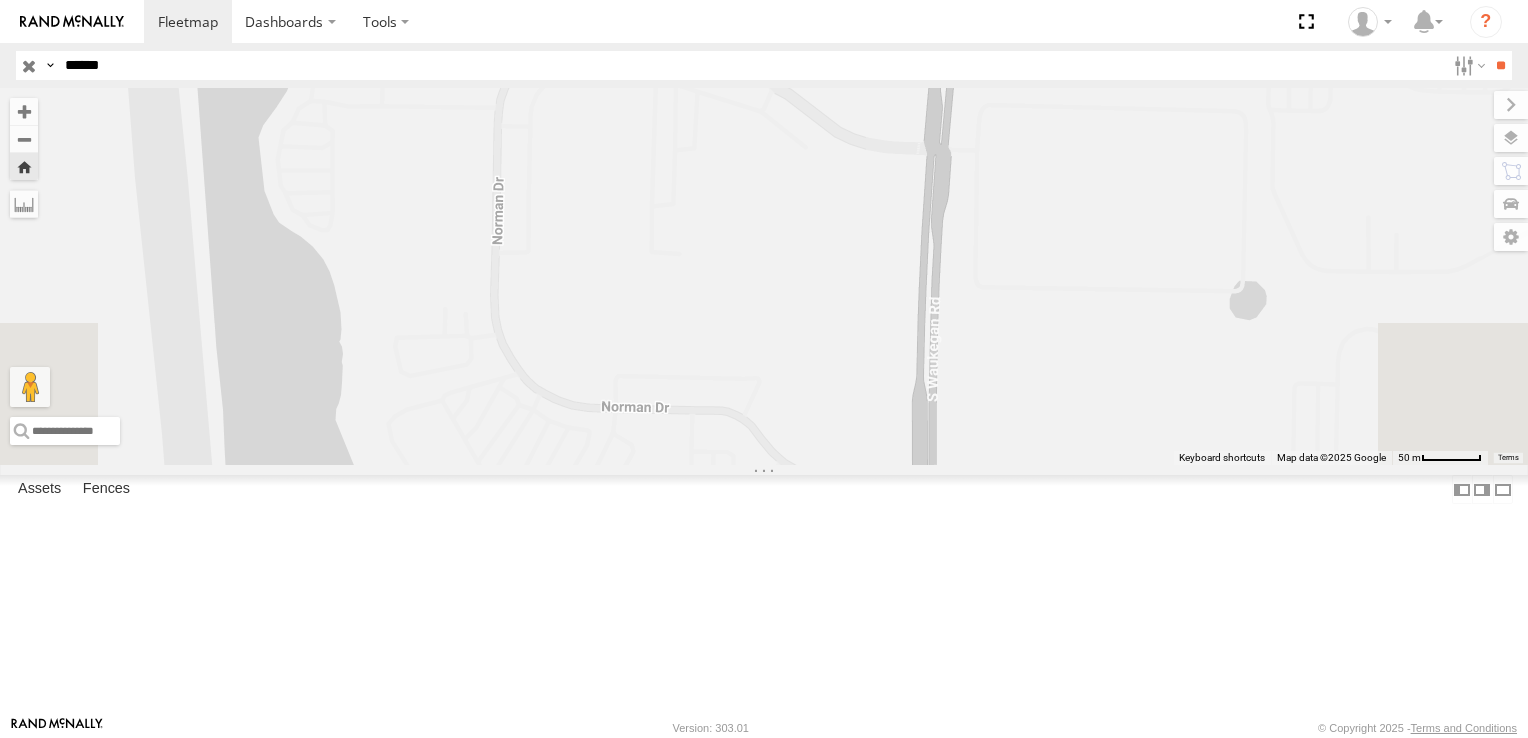 drag, startPoint x: 980, startPoint y: 391, endPoint x: 1048, endPoint y: 59, distance: 338.8923 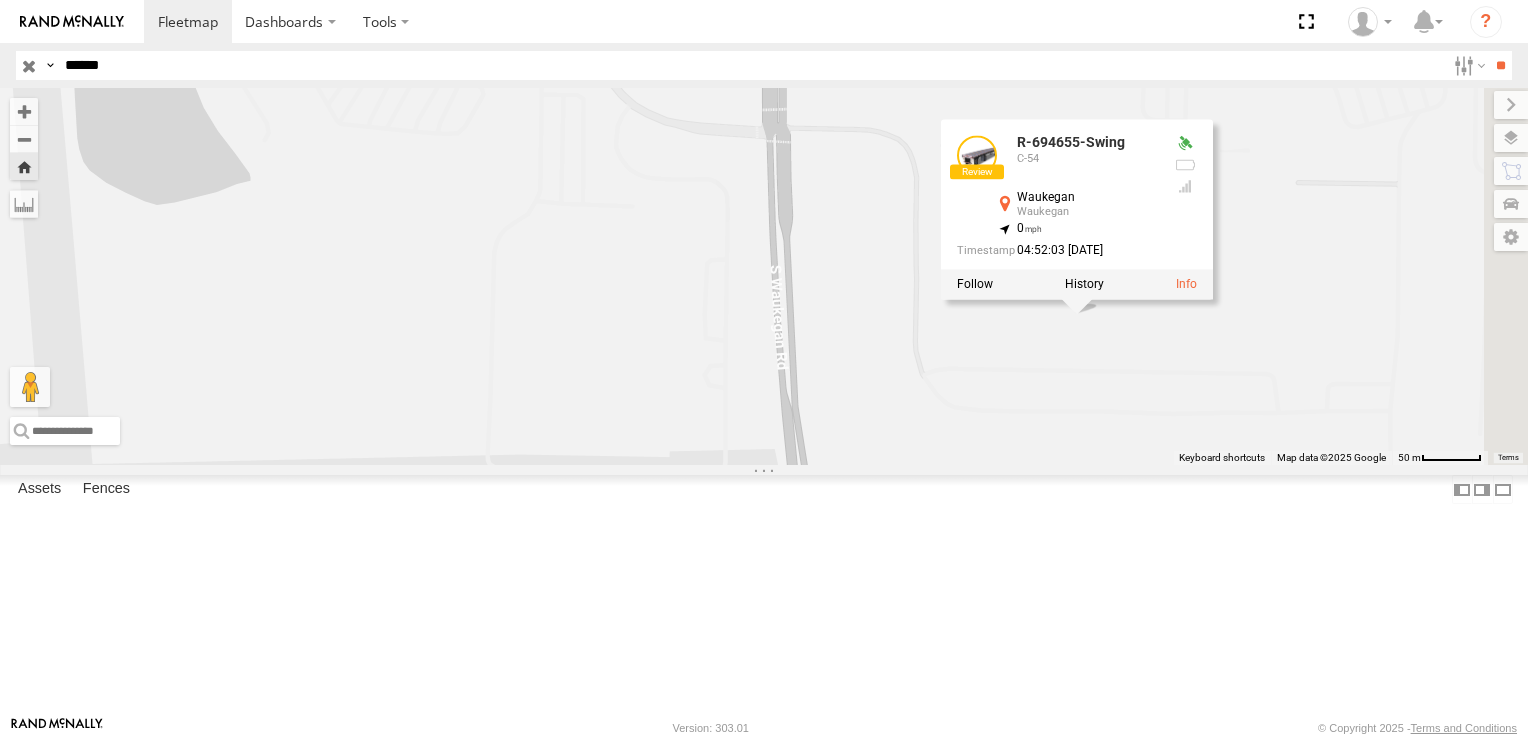 drag, startPoint x: 889, startPoint y: 438, endPoint x: 710, endPoint y: 130, distance: 356.23727 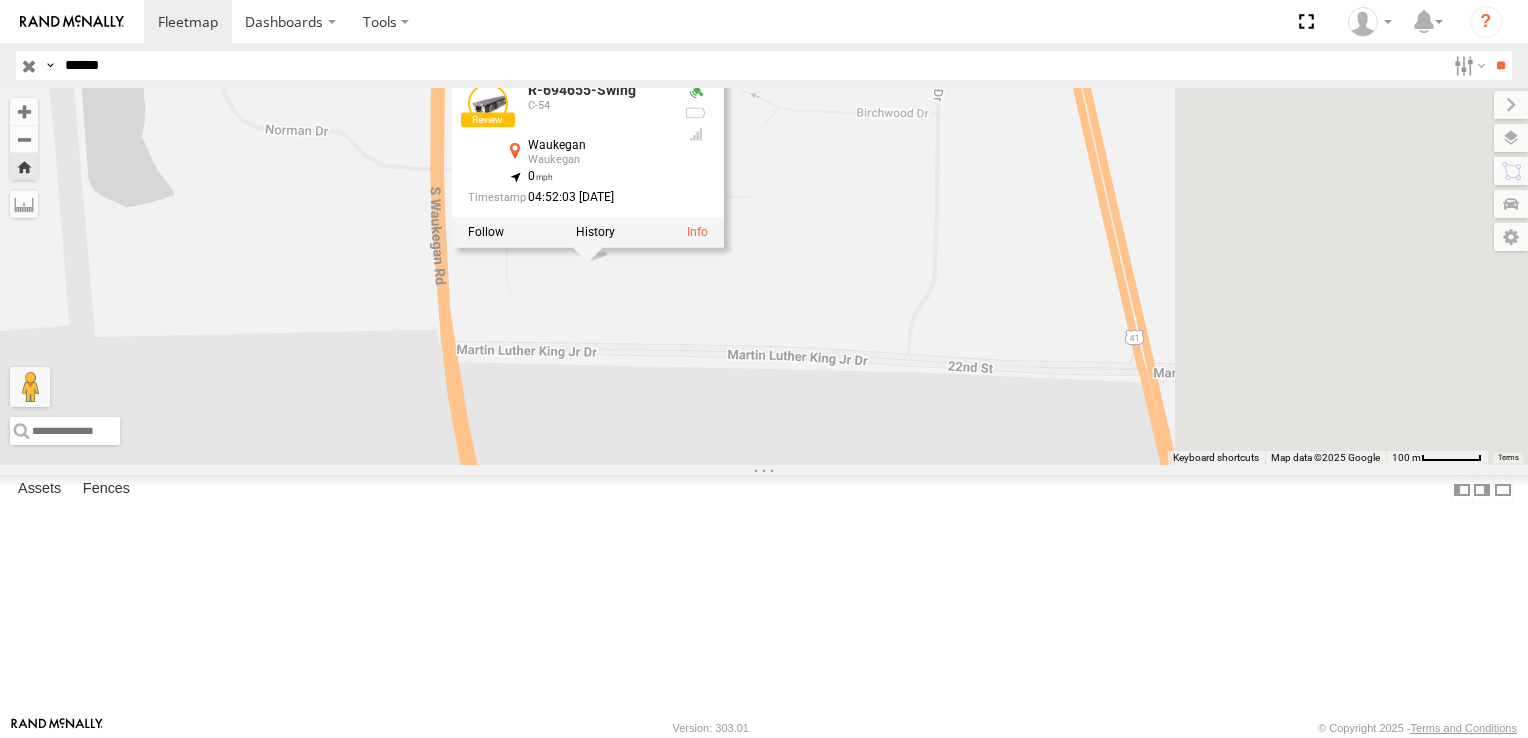 drag, startPoint x: 784, startPoint y: 383, endPoint x: 500, endPoint y: 377, distance: 284.0634 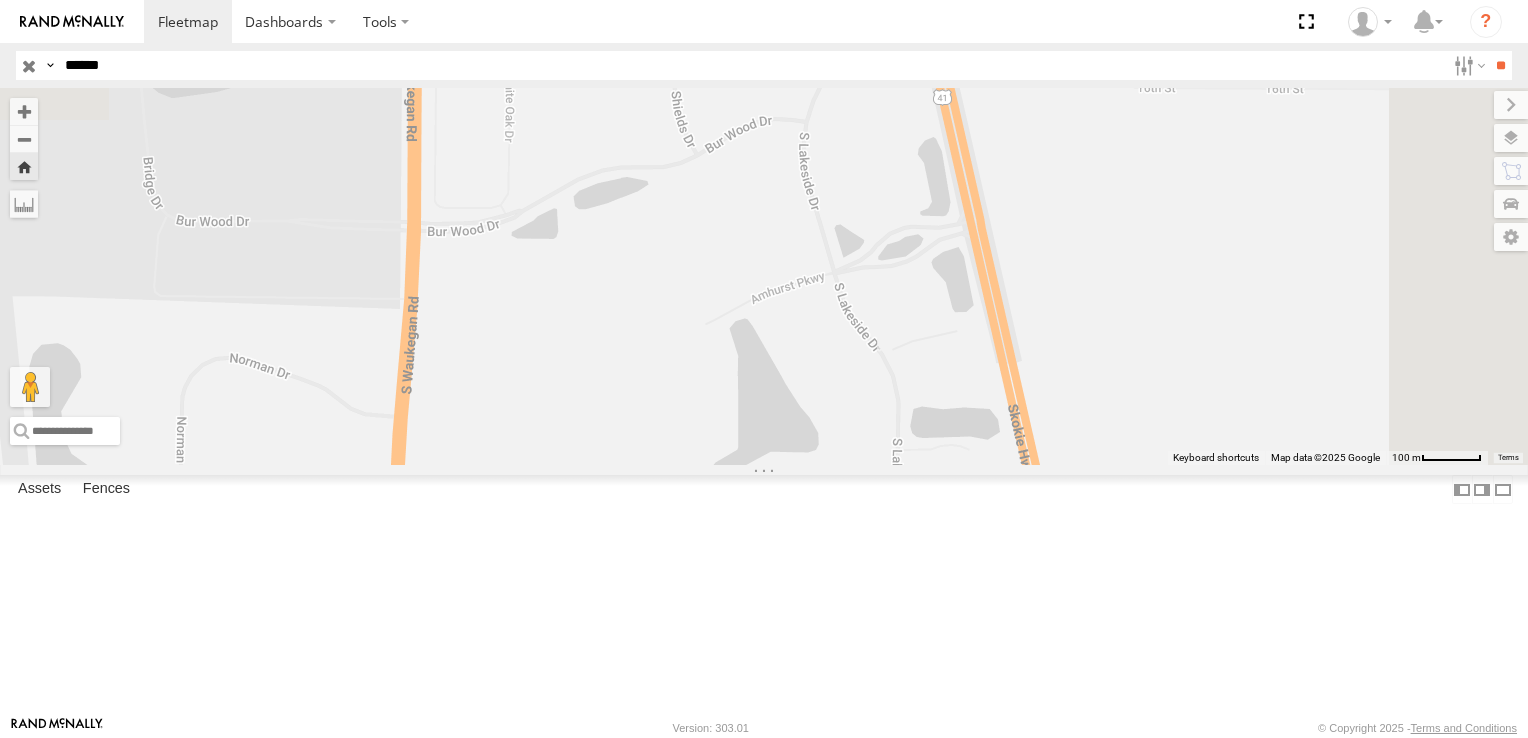 drag, startPoint x: 1146, startPoint y: 304, endPoint x: 1124, endPoint y: 482, distance: 179.3544 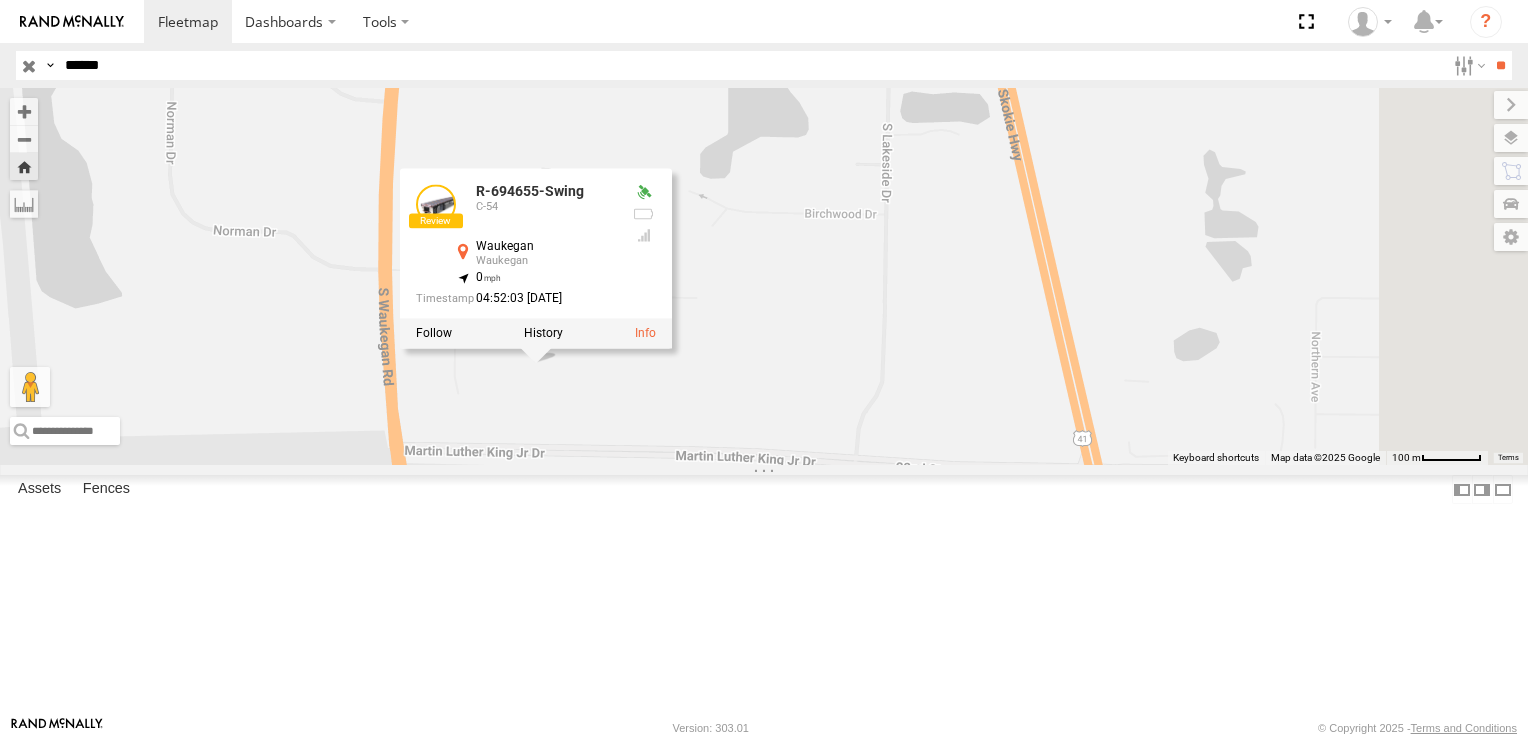 drag, startPoint x: 1052, startPoint y: 433, endPoint x: 1036, endPoint y: 159, distance: 274.46677 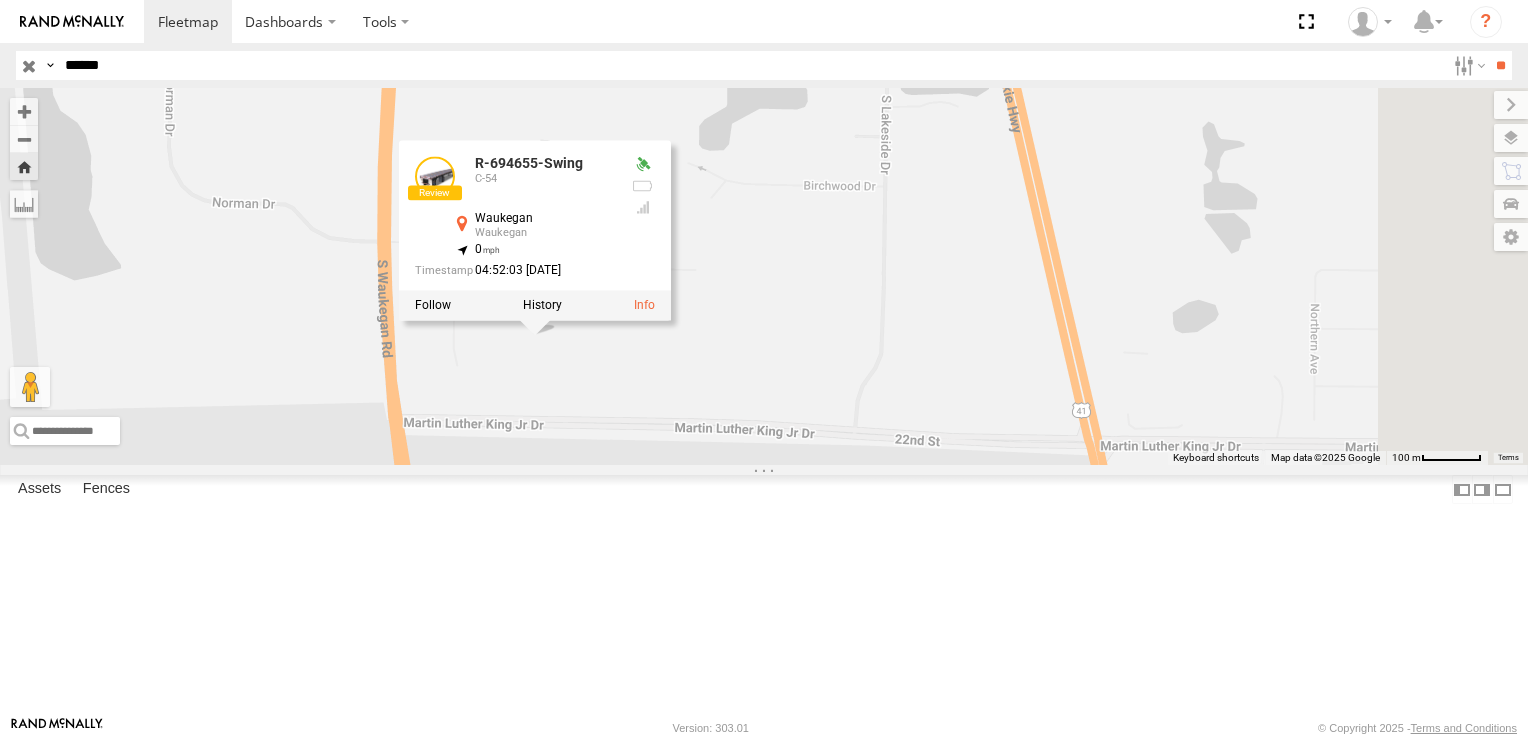 click on "R-694655-Swing R-694655-Swing C-54 Waukegan Waukegan 42.32127 ,  -87.89224 0 04:52:03 07/14/2025" at bounding box center [764, 276] 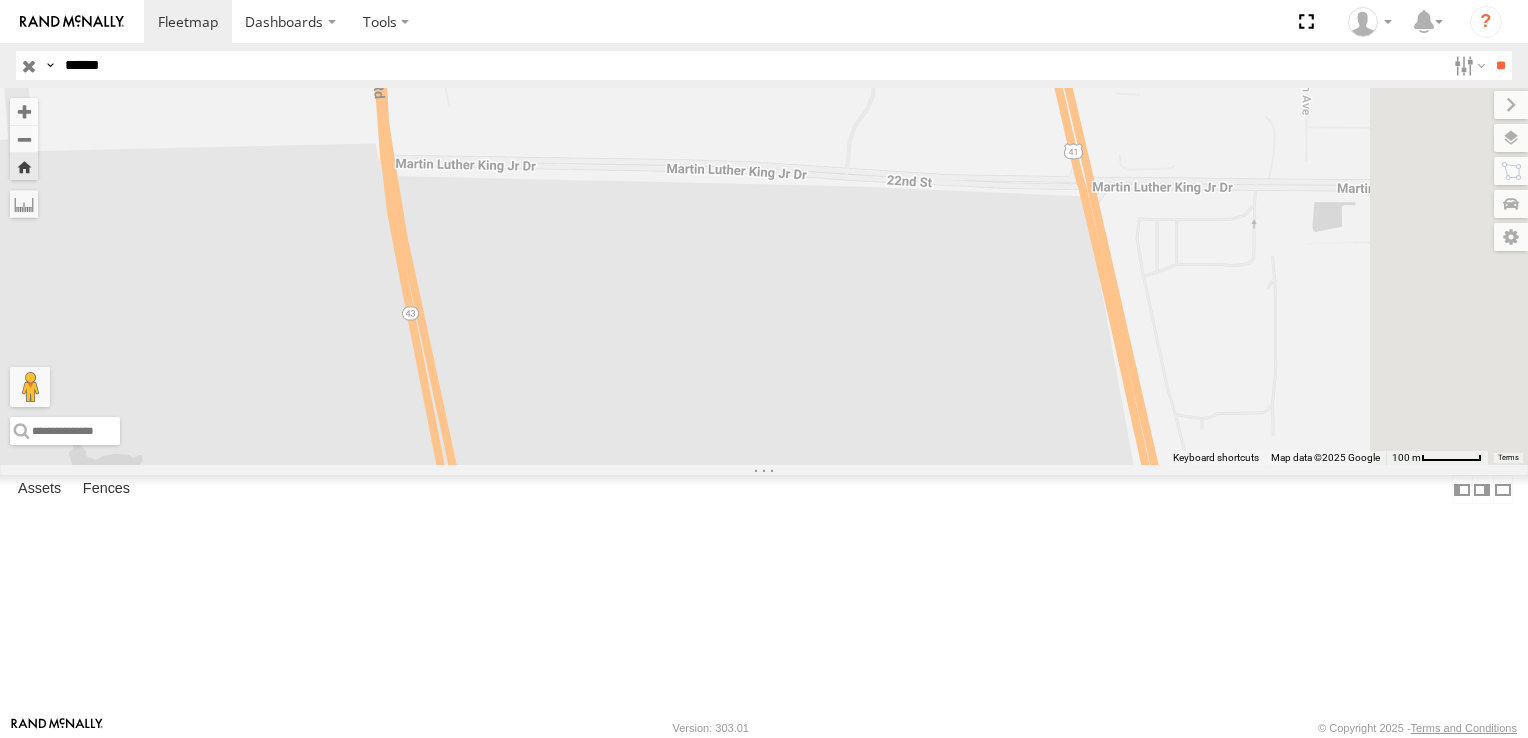 drag, startPoint x: 1056, startPoint y: 414, endPoint x: 1048, endPoint y: 153, distance: 261.1226 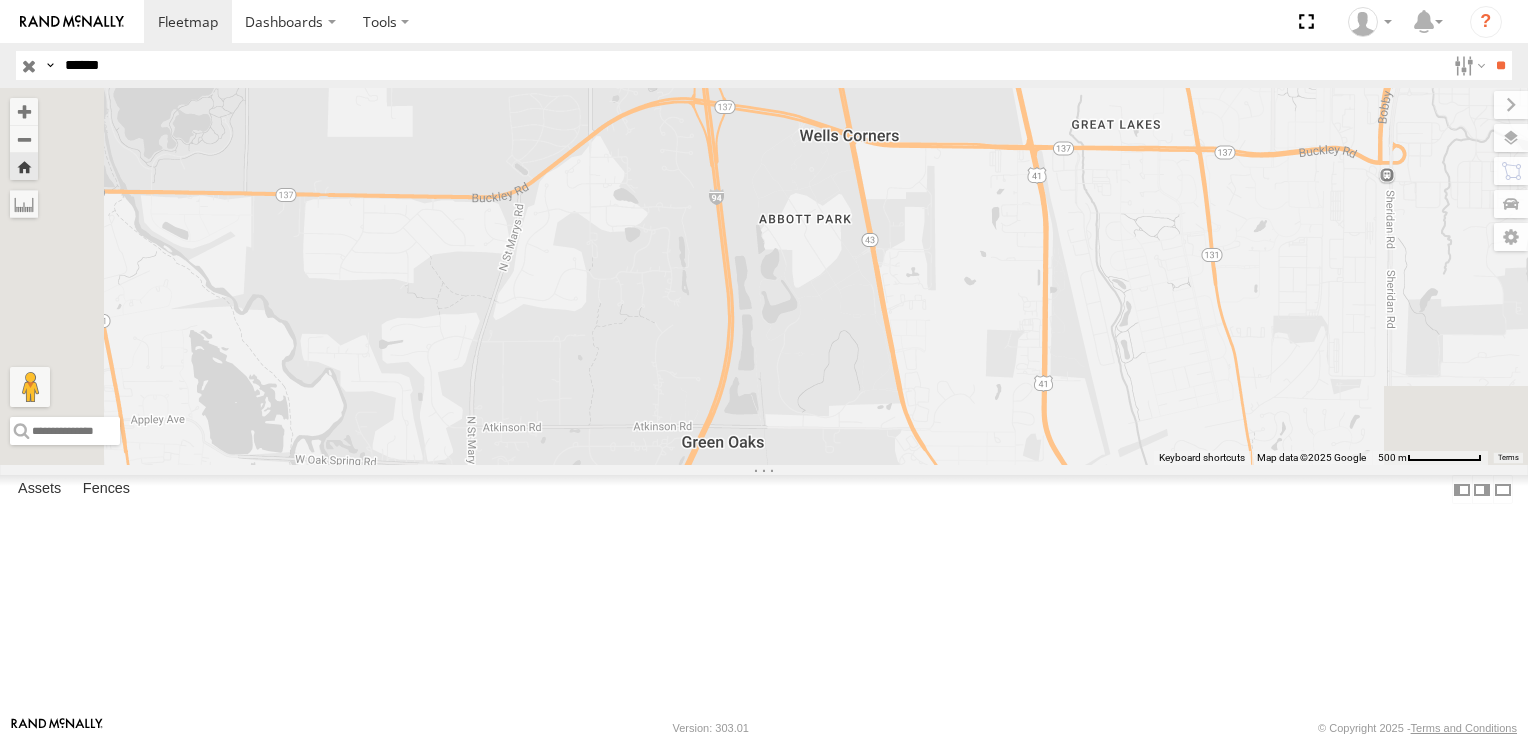 drag, startPoint x: 1052, startPoint y: 494, endPoint x: 1176, endPoint y: 182, distance: 335.738 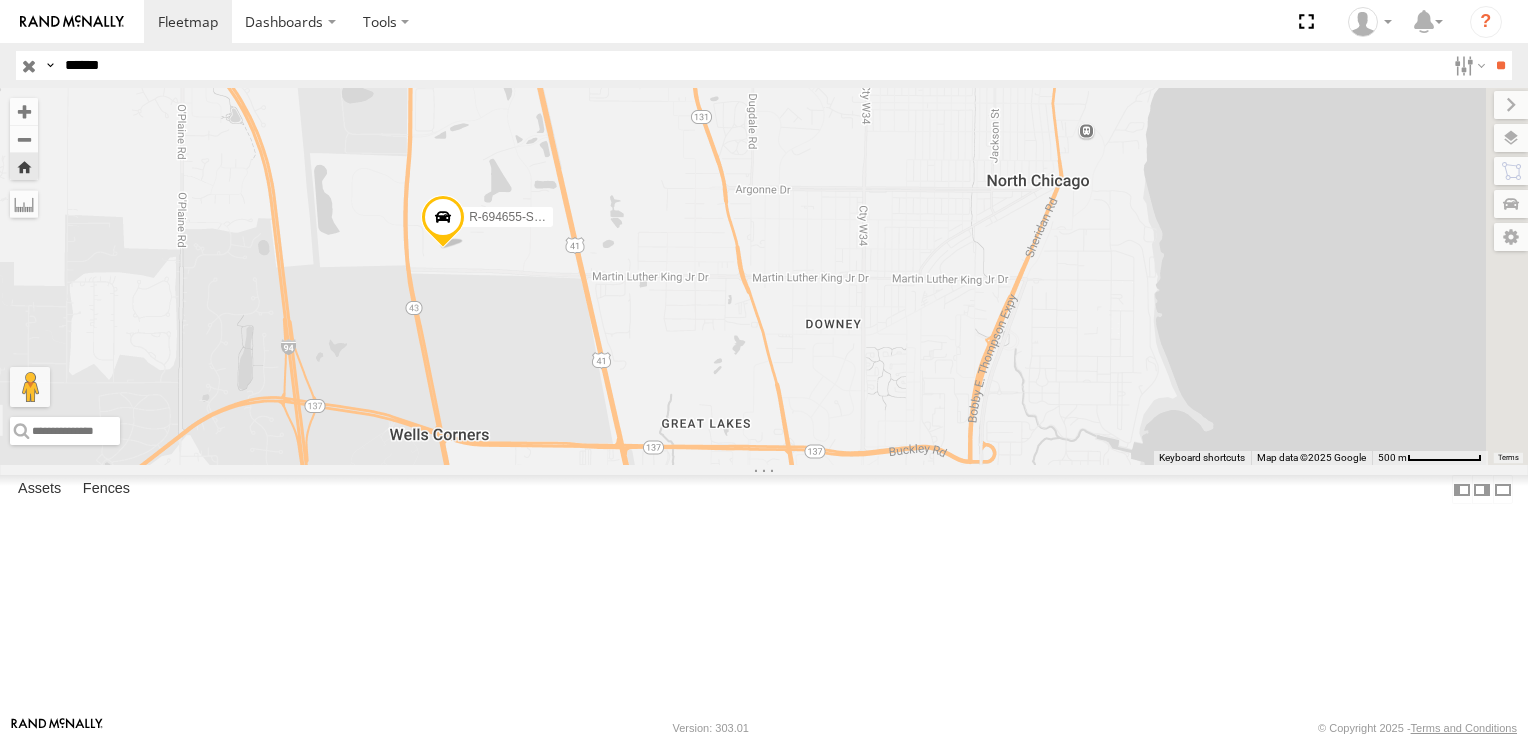 drag, startPoint x: 1212, startPoint y: 475, endPoint x: 836, endPoint y: 414, distance: 380.91602 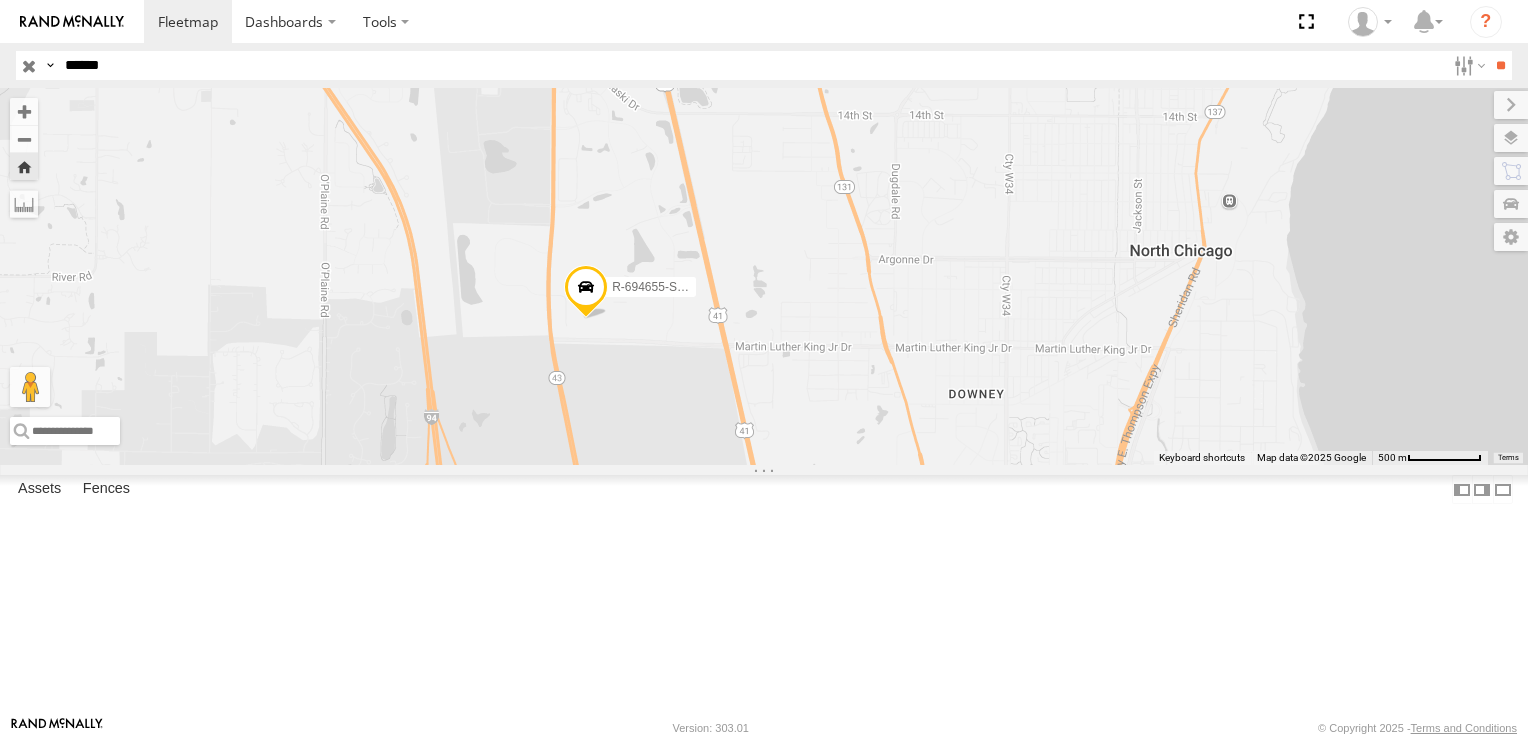 drag, startPoint x: 906, startPoint y: 206, endPoint x: 1052, endPoint y: 276, distance: 161.91356 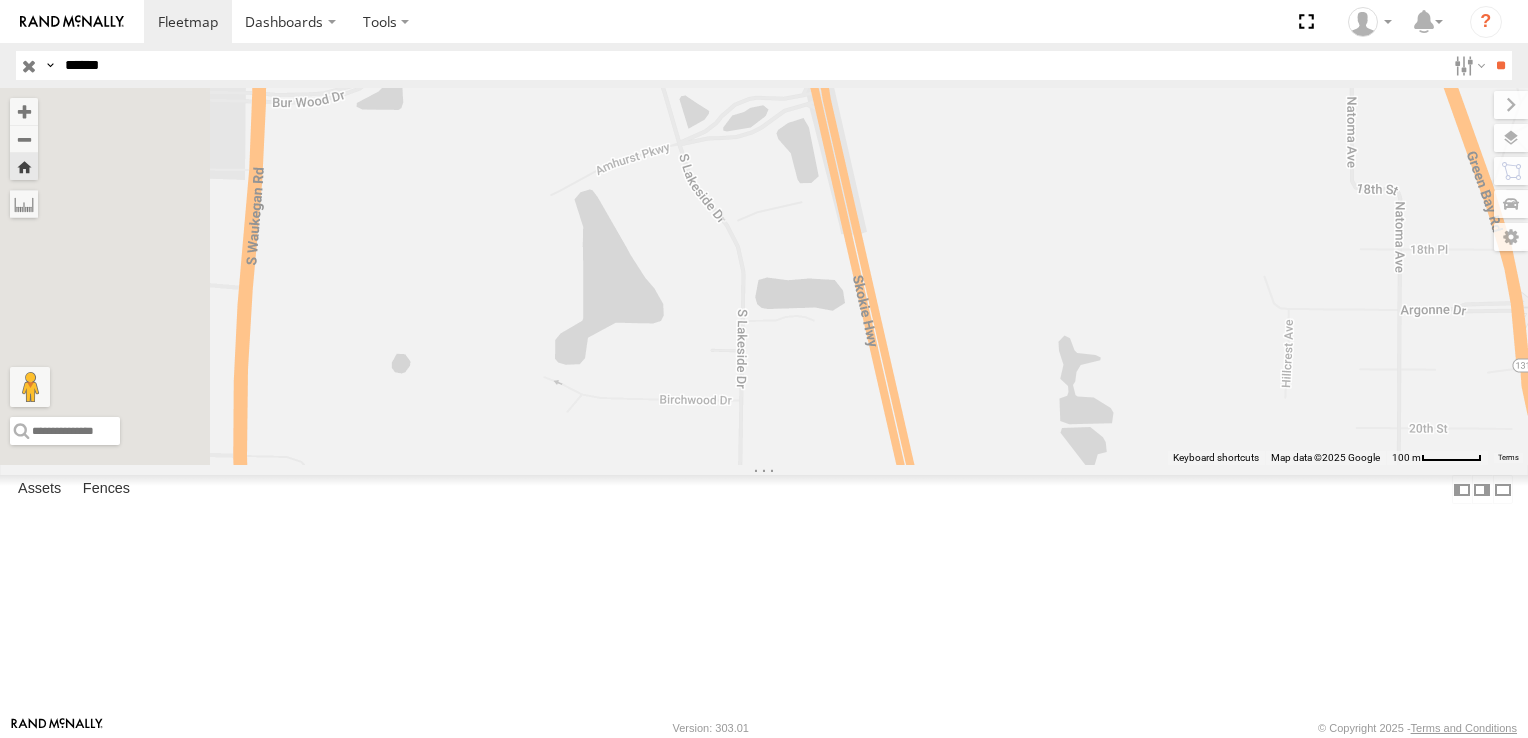drag, startPoint x: 1005, startPoint y: 339, endPoint x: 1296, endPoint y: 306, distance: 292.86514 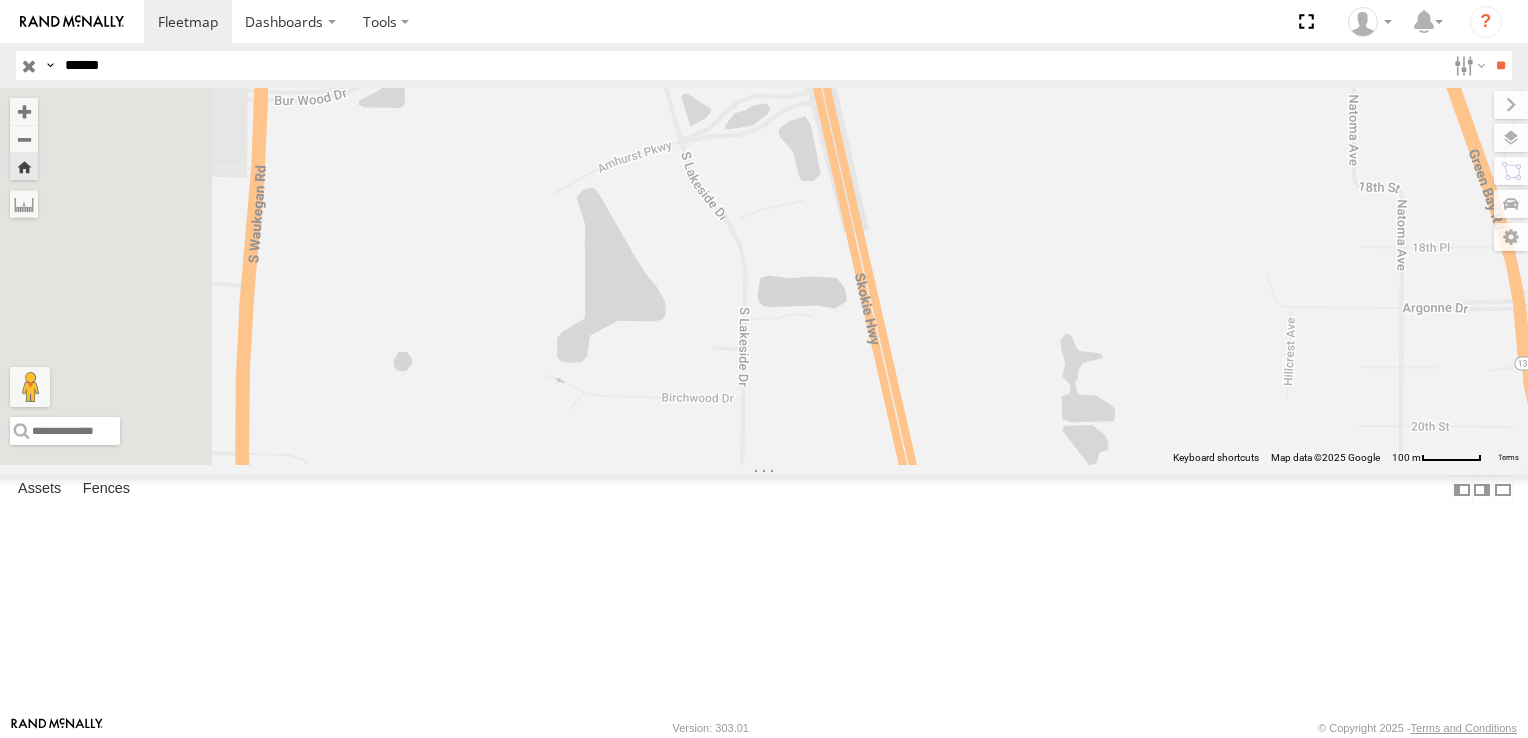 drag, startPoint x: 122, startPoint y: 65, endPoint x: 65, endPoint y: 70, distance: 57.21888 